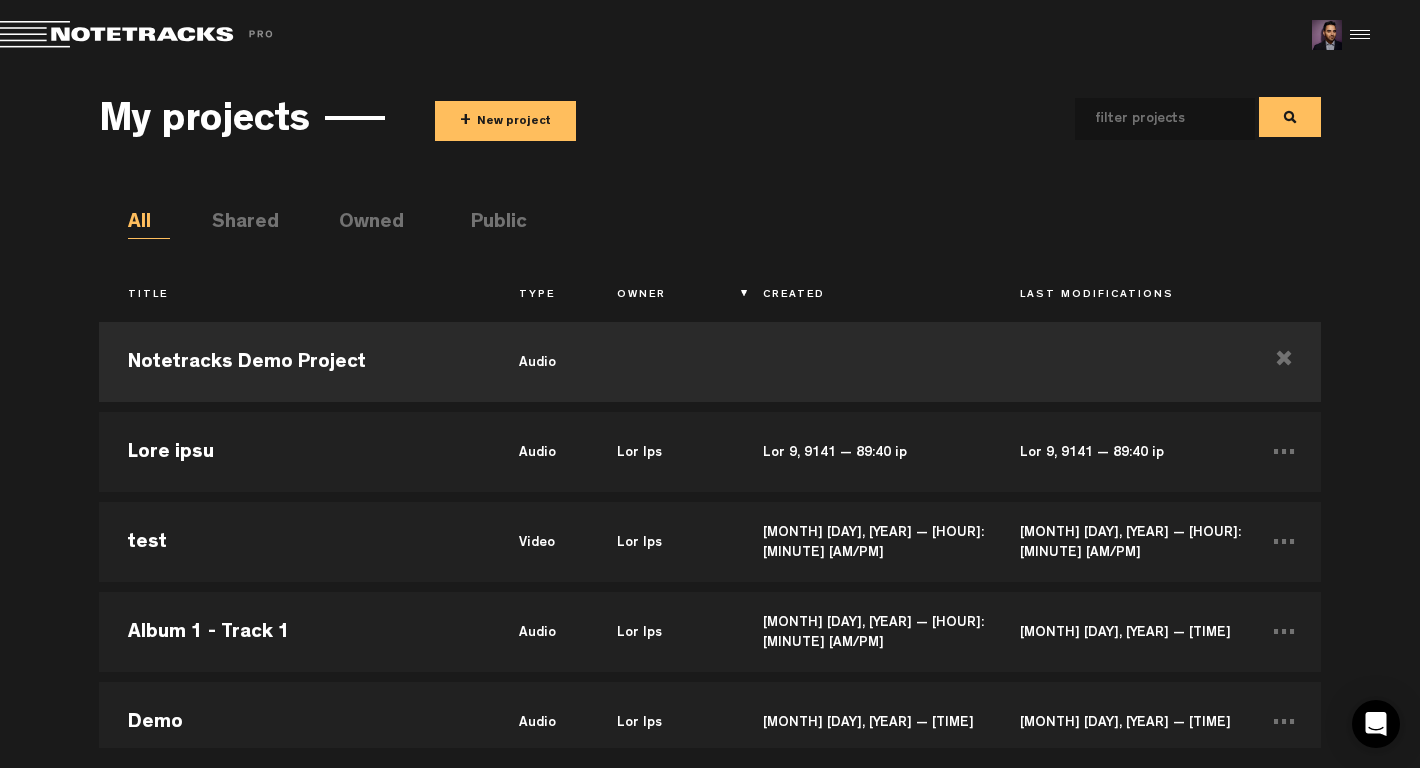 scroll, scrollTop: 0, scrollLeft: 0, axis: both 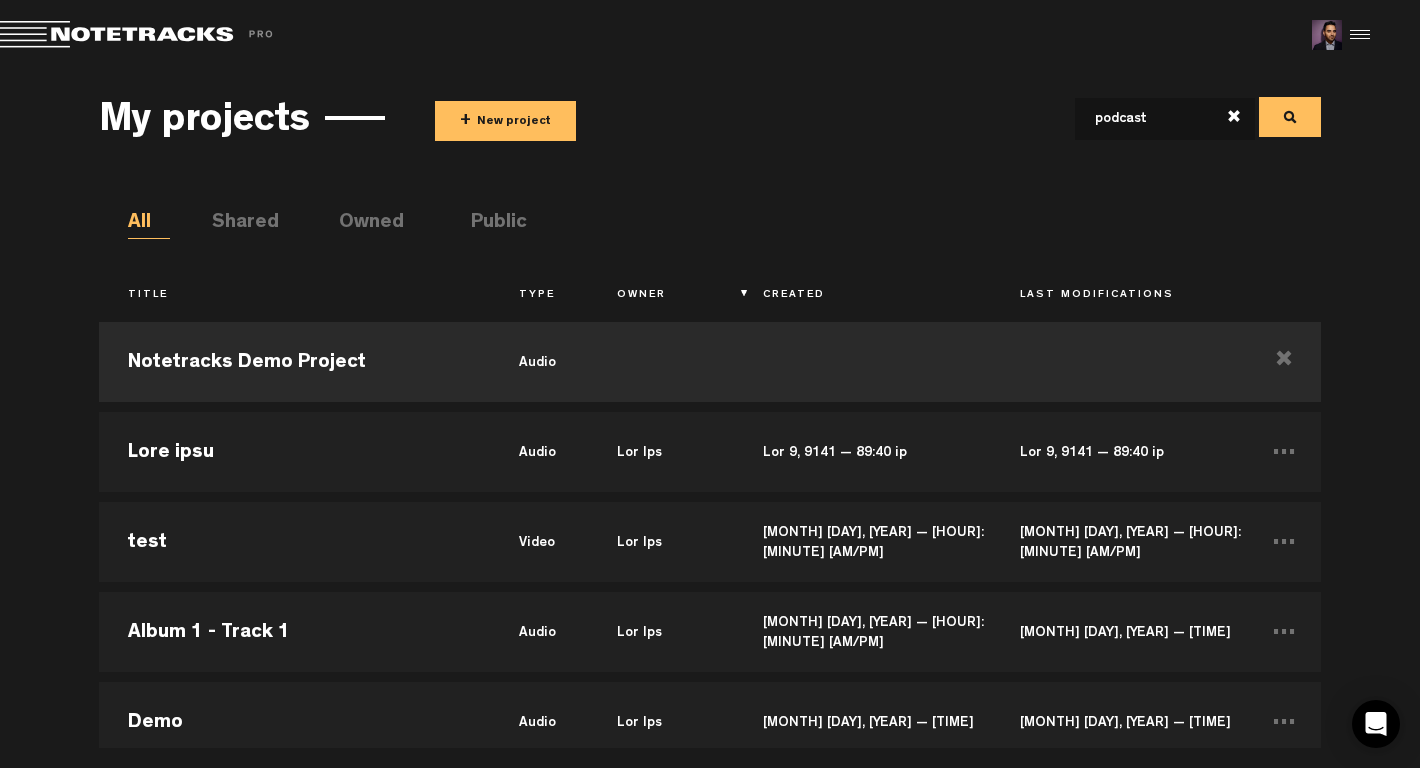 type on "podcast" 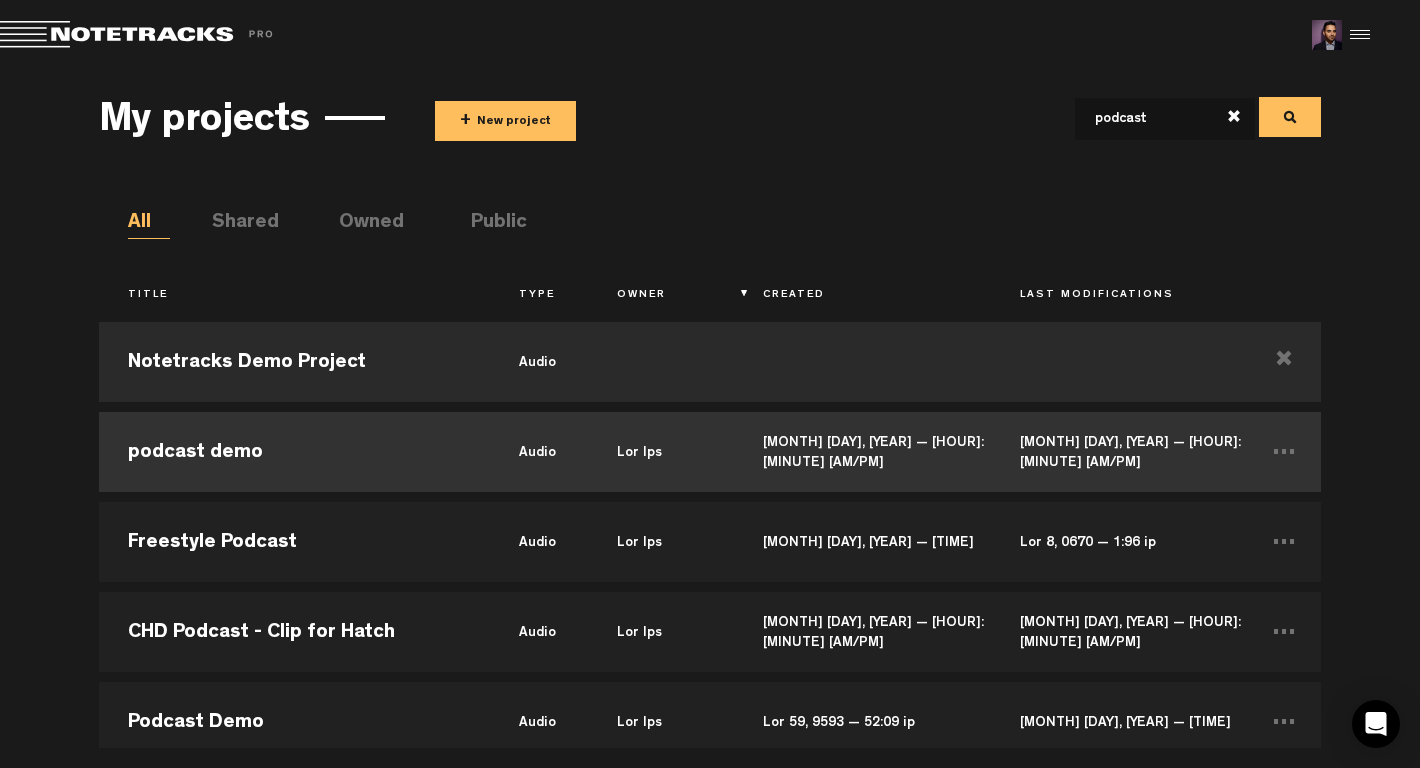 scroll, scrollTop: 266, scrollLeft: 0, axis: vertical 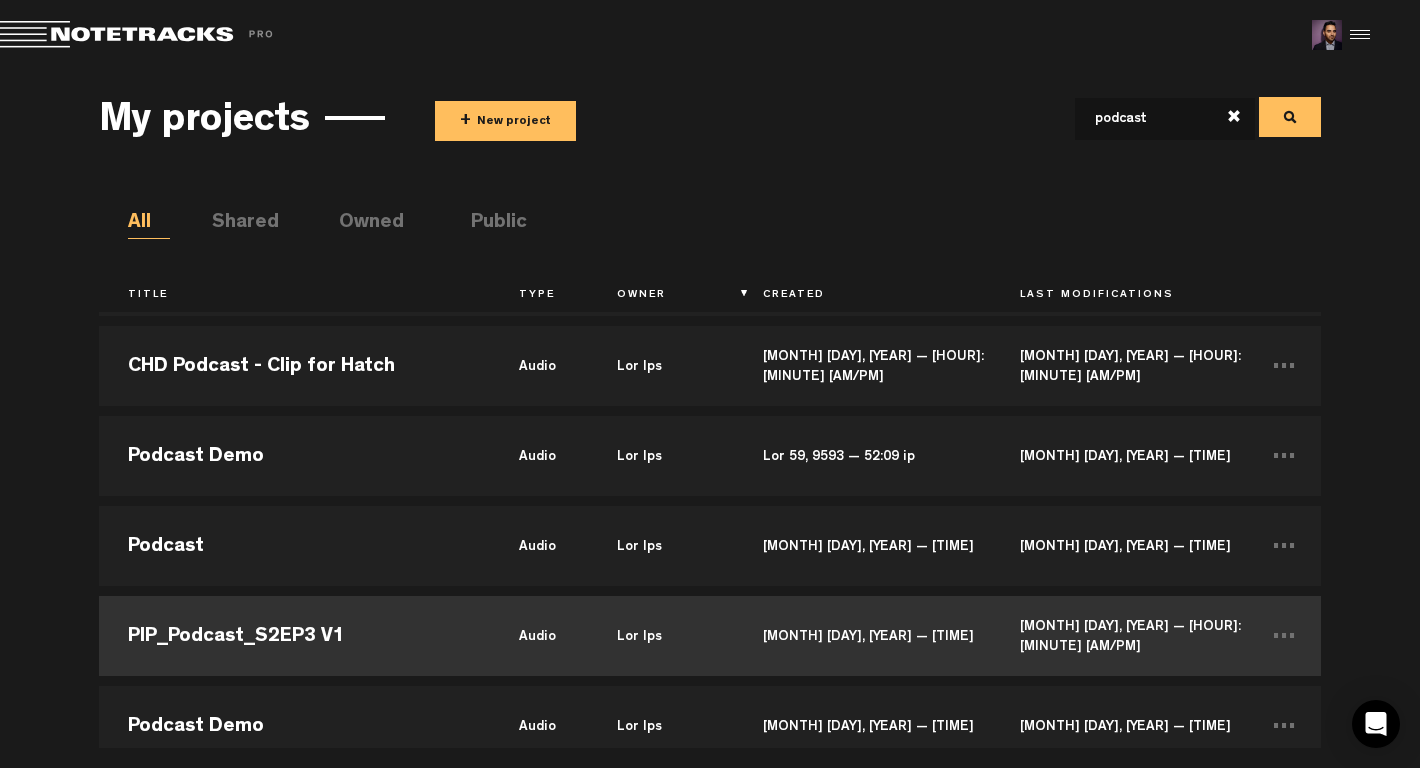 click on "Lor Ips" at bounding box center (661, 636) 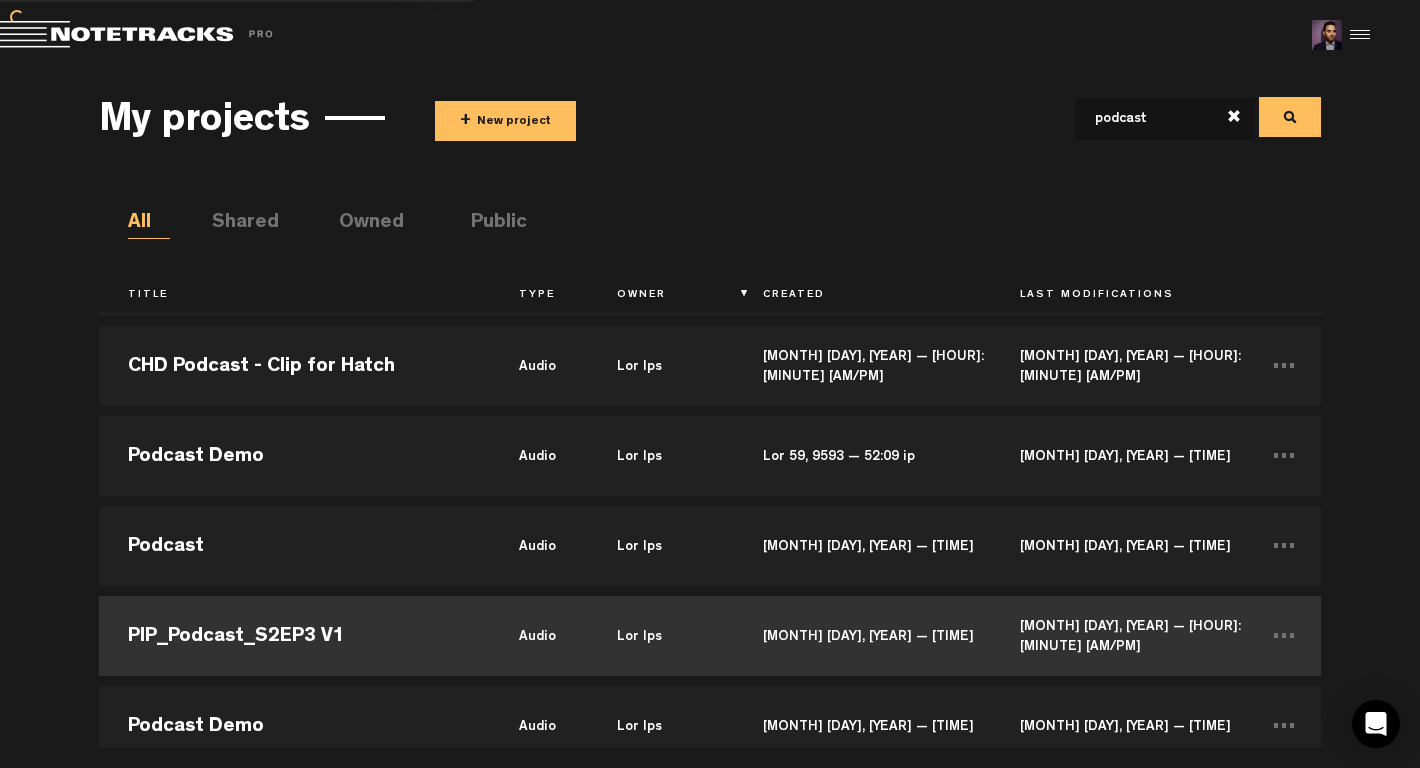 click on "Lor Ips" at bounding box center [661, 636] 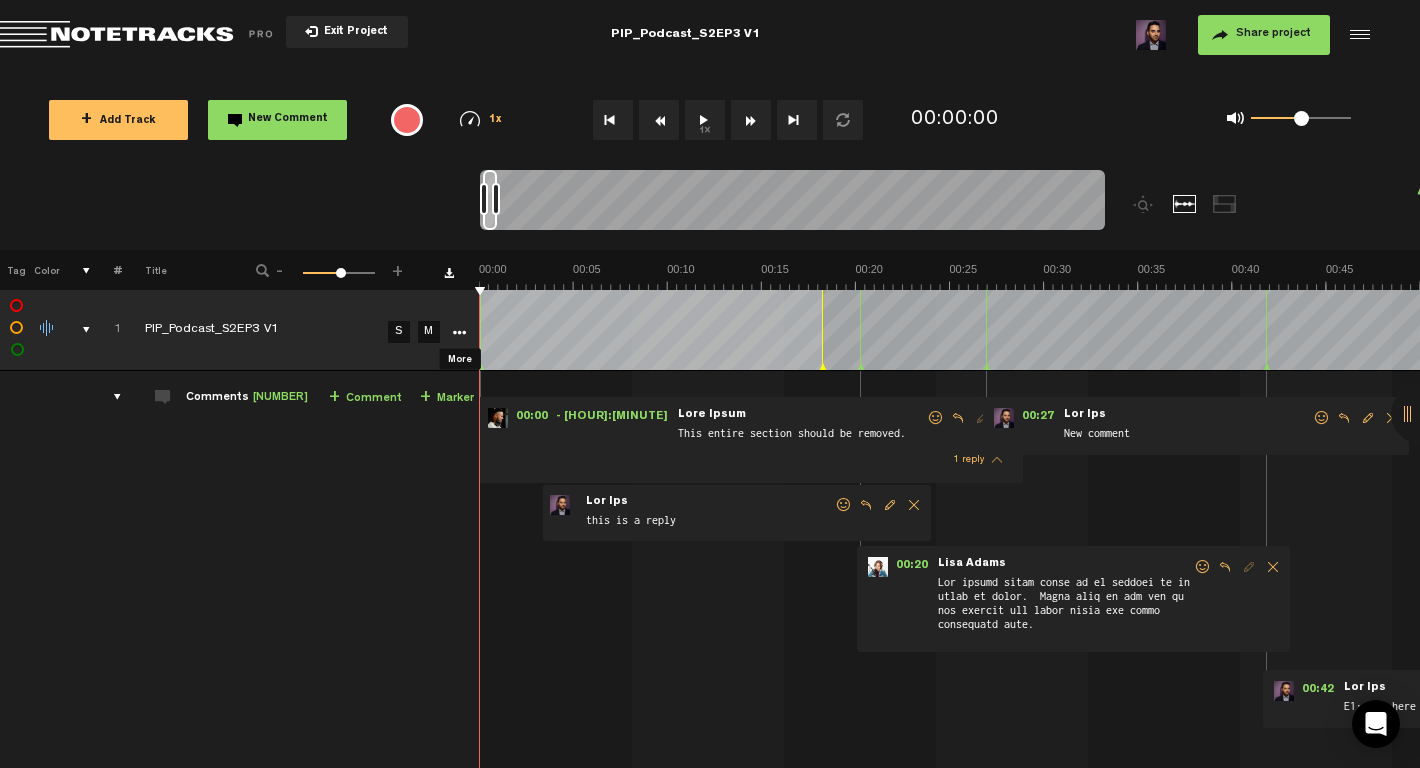 click at bounding box center [459, 333] 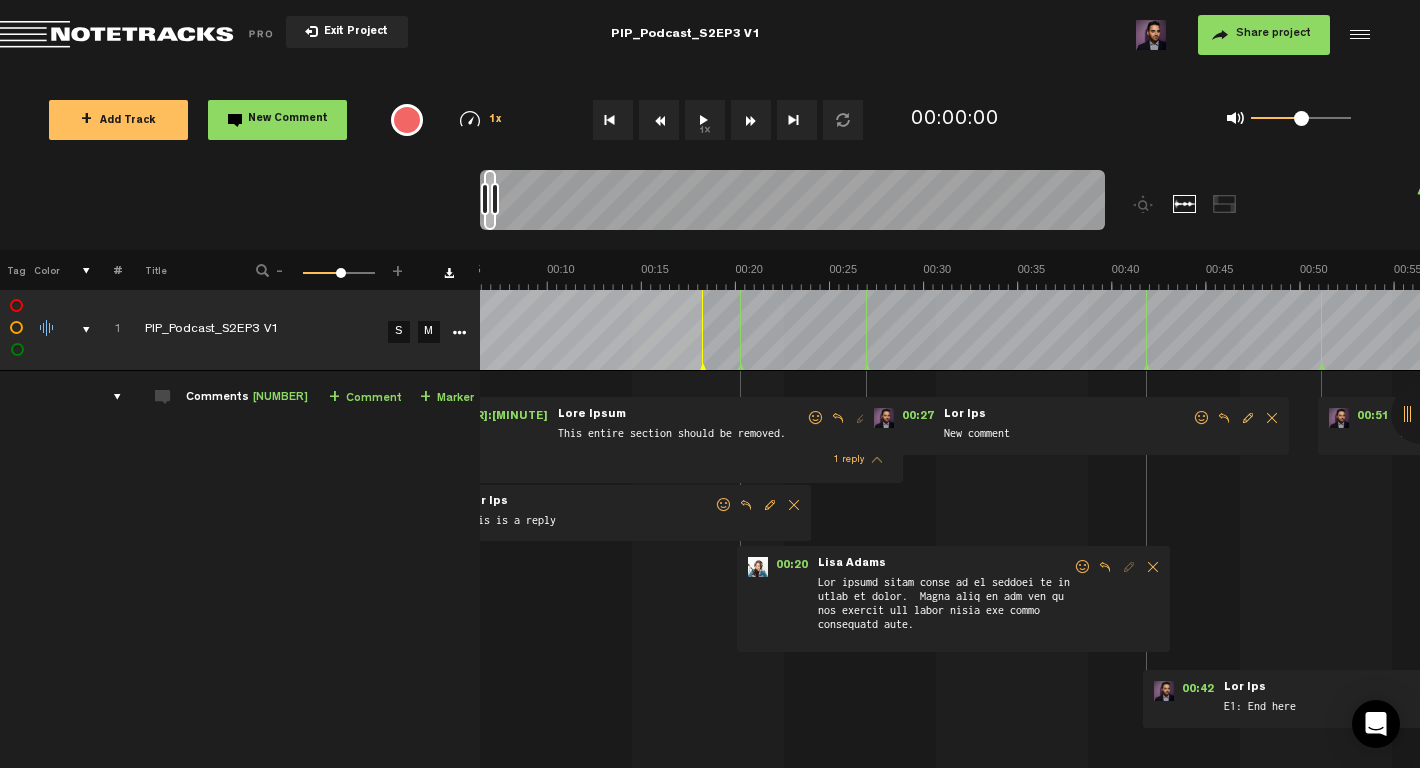 scroll, scrollTop: 0, scrollLeft: 120, axis: horizontal 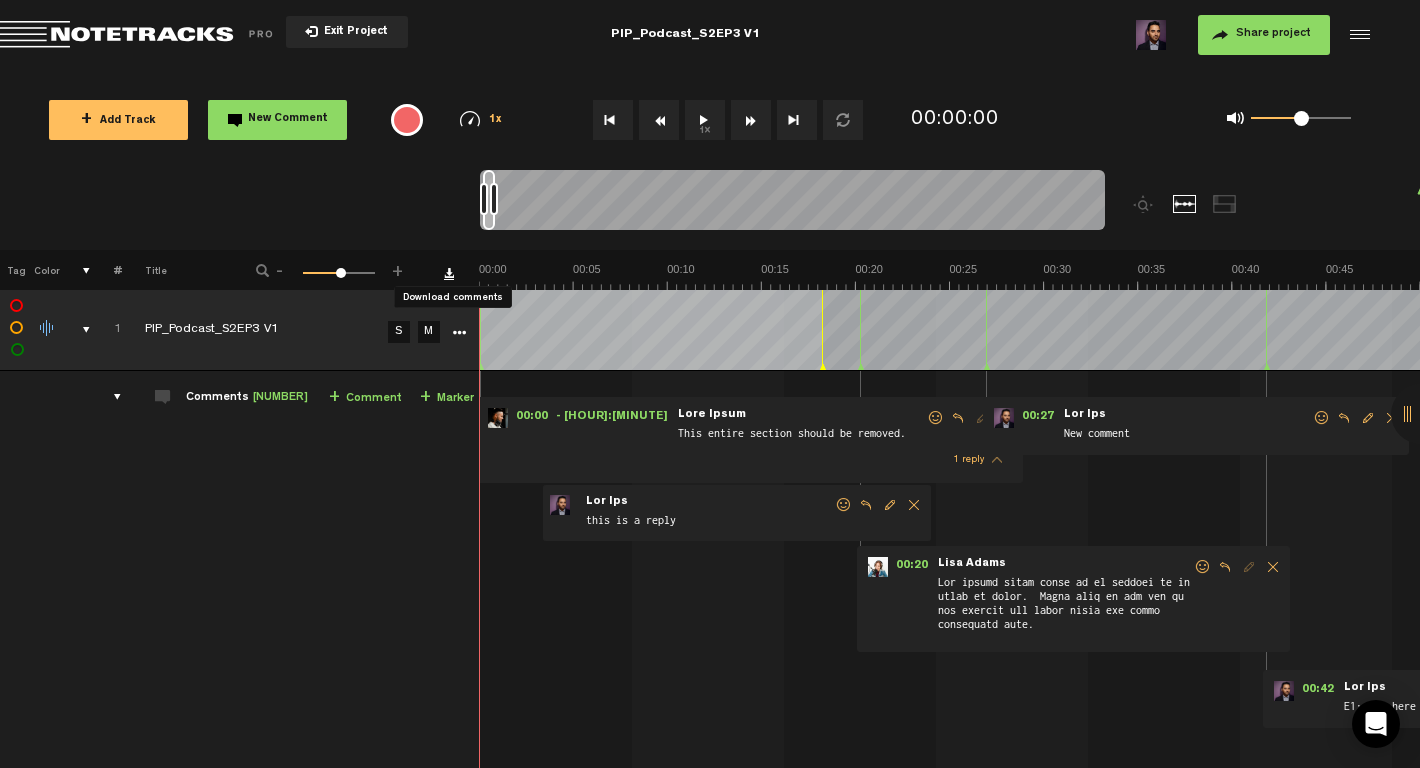 click at bounding box center [449, 273] 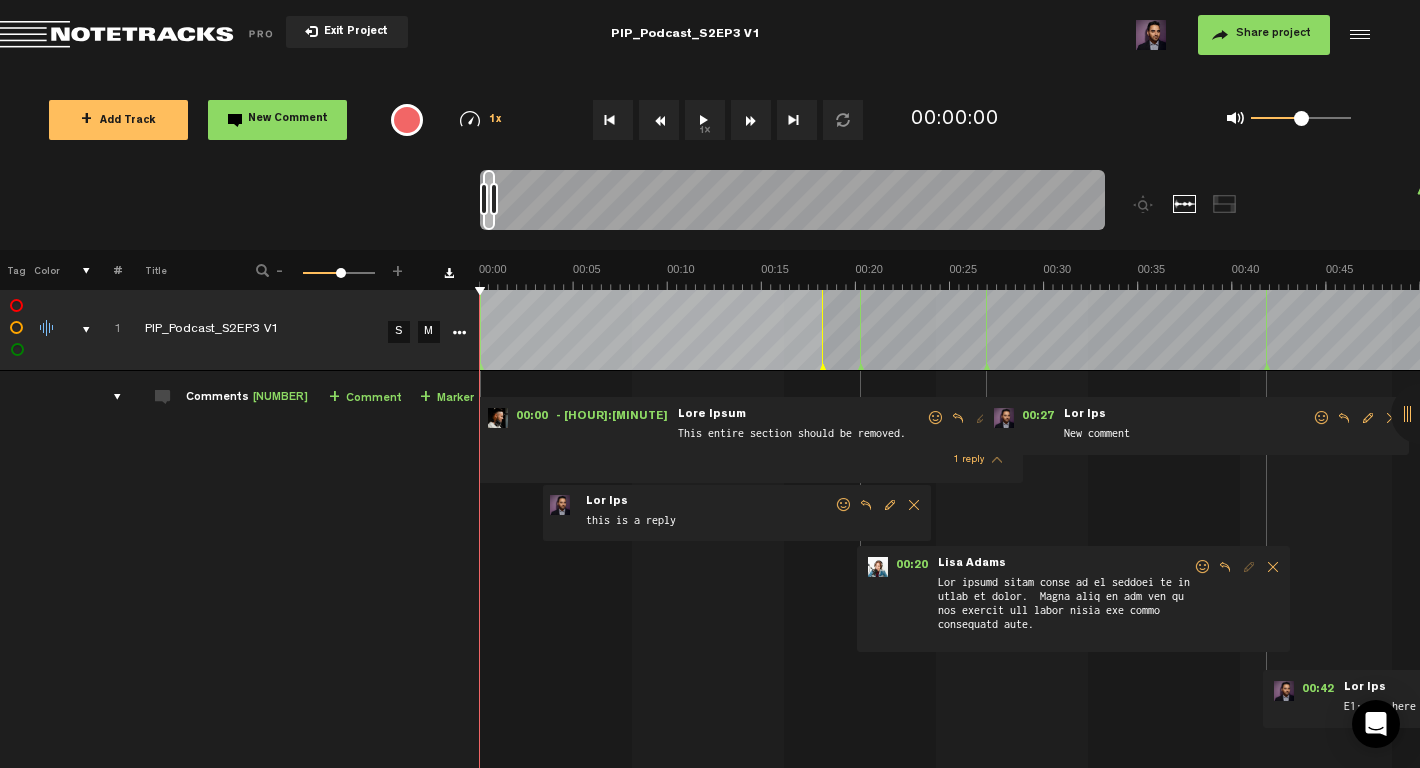 click at bounding box center (459, 333) 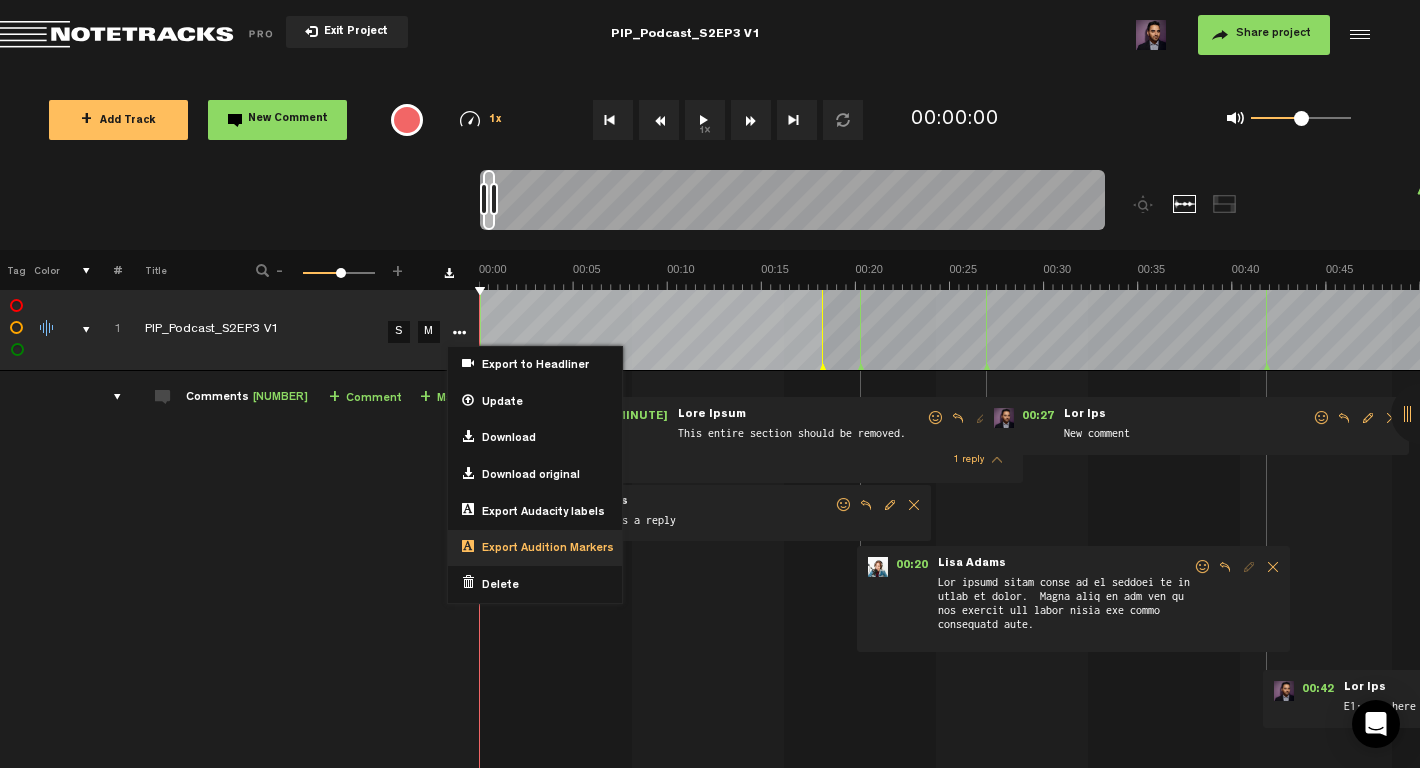 click on "Export Audition Markers" at bounding box center (505, 439) 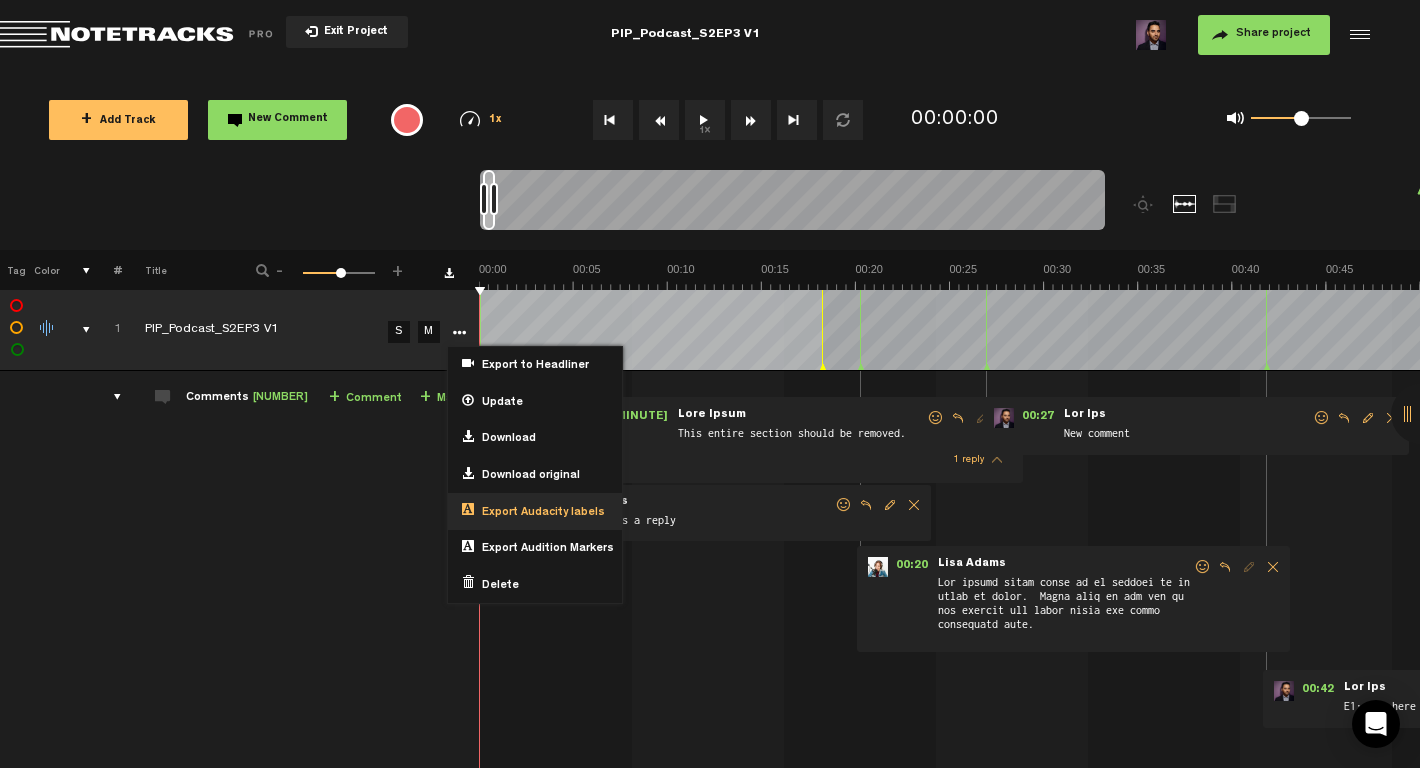 click on "Export Audacity labels" at bounding box center [535, 511] 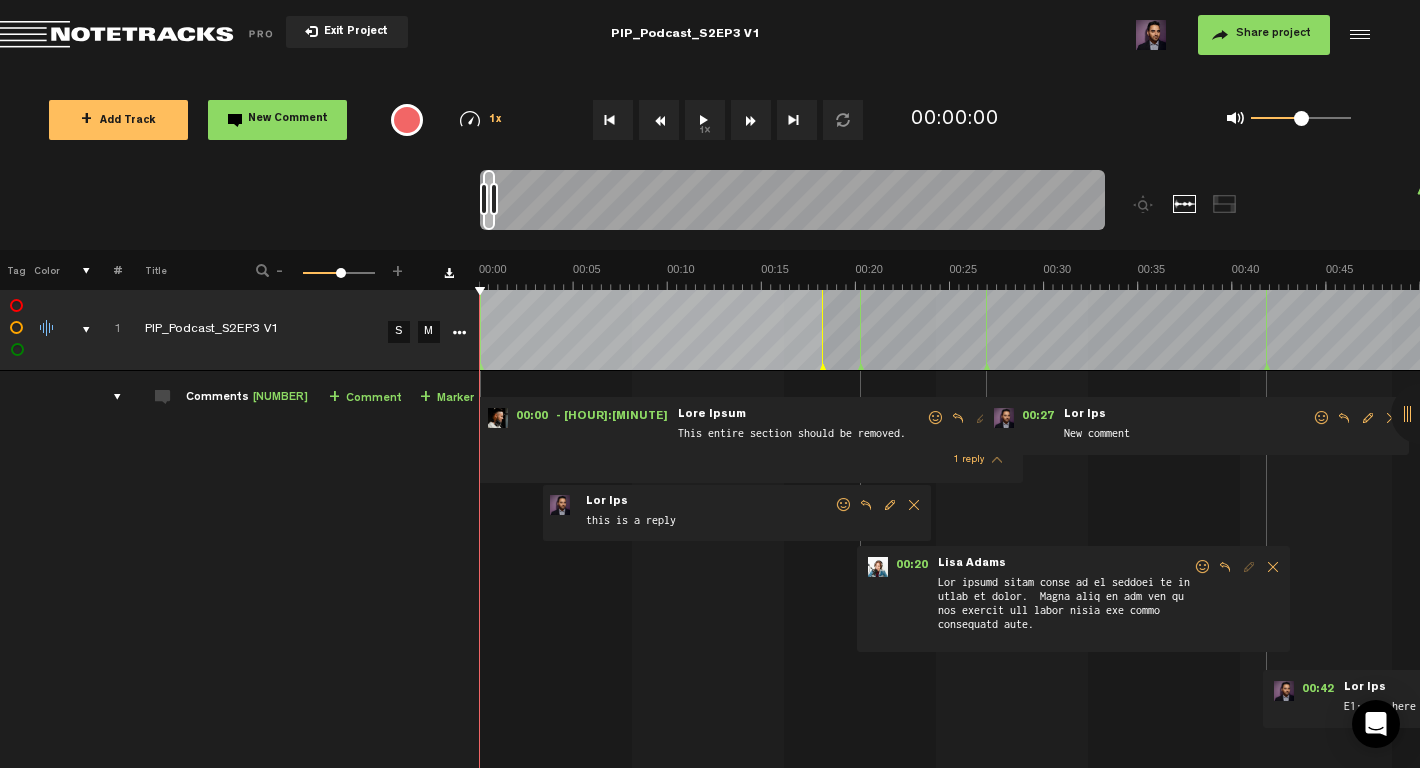 click at bounding box center (459, 333) 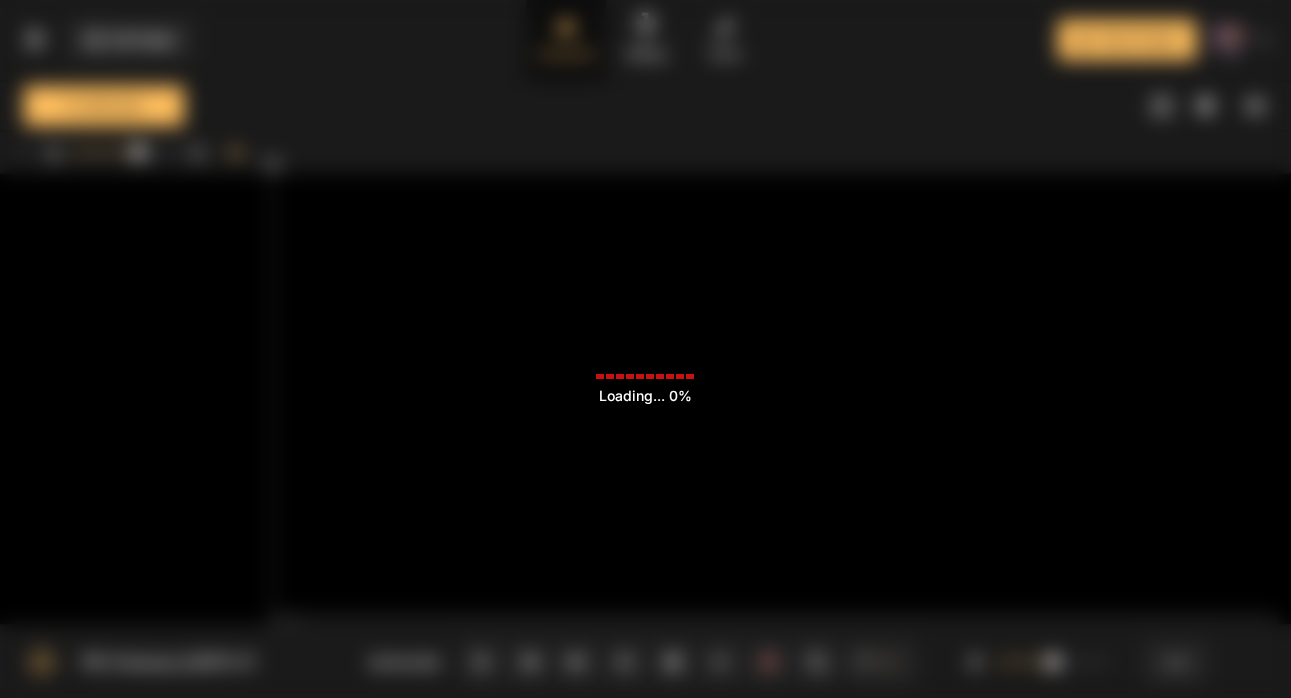 scroll, scrollTop: 0, scrollLeft: 0, axis: both 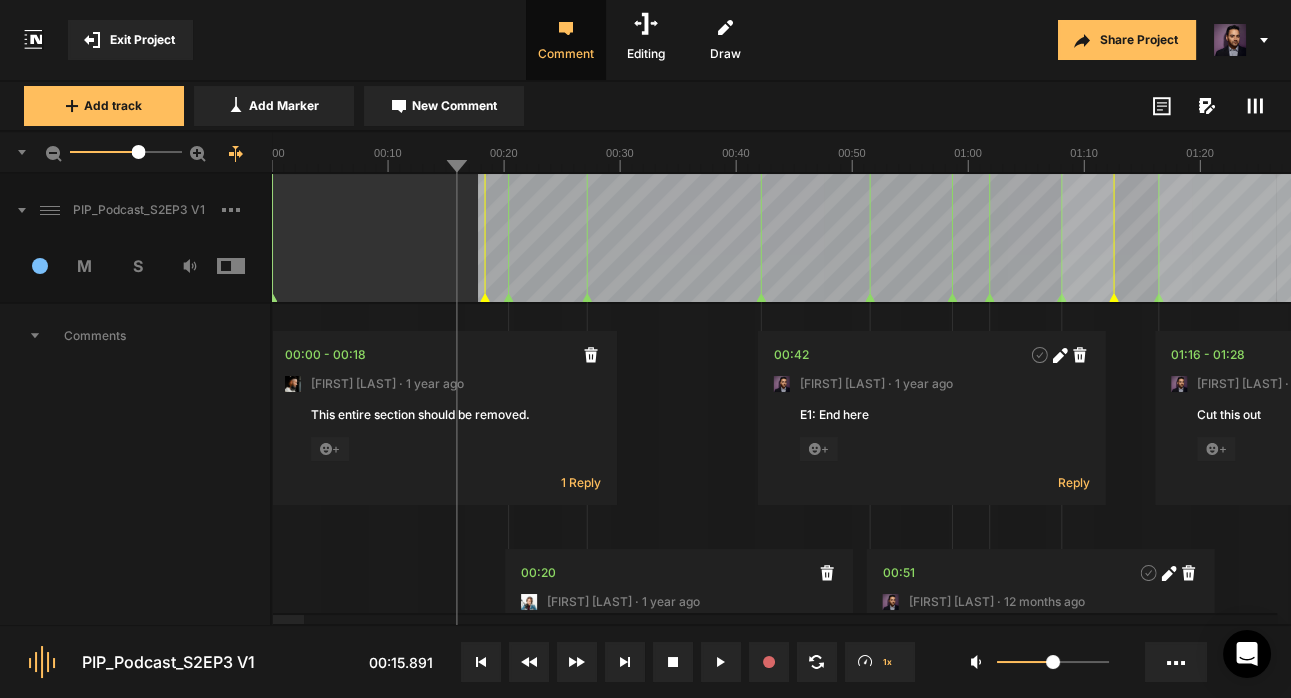 click at bounding box center [1207, 106] 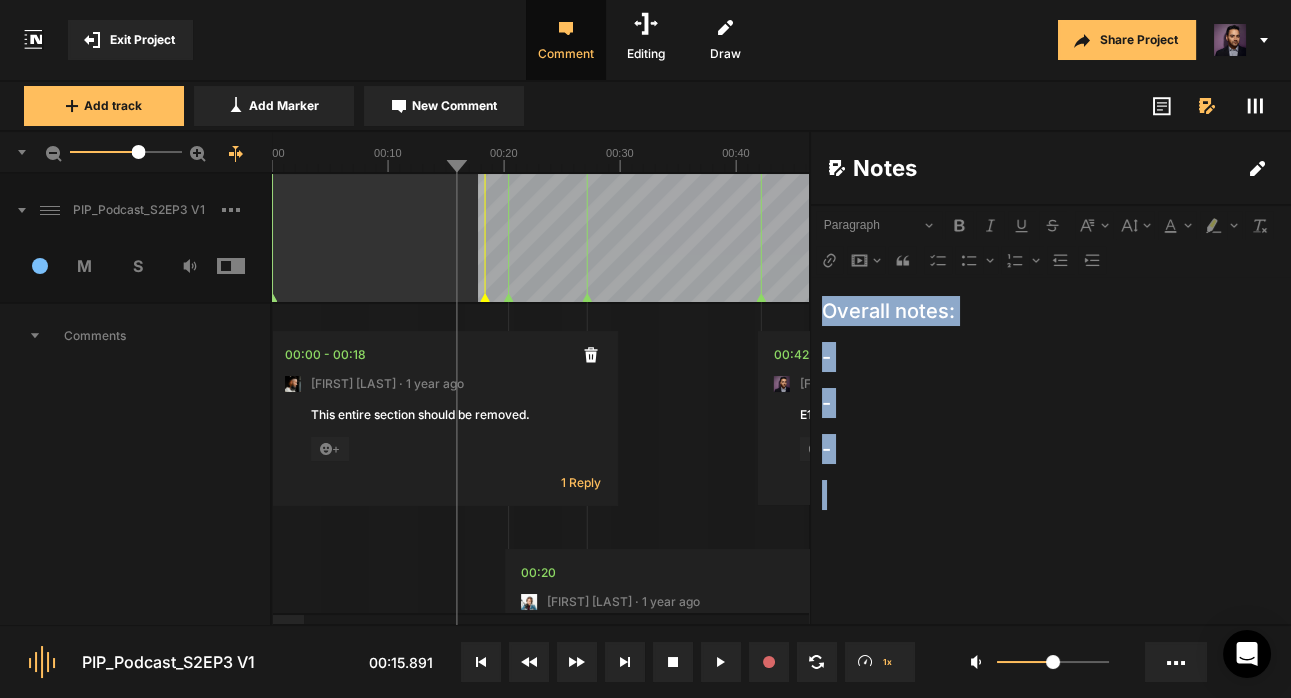 click on "-" at bounding box center [1051, 403] 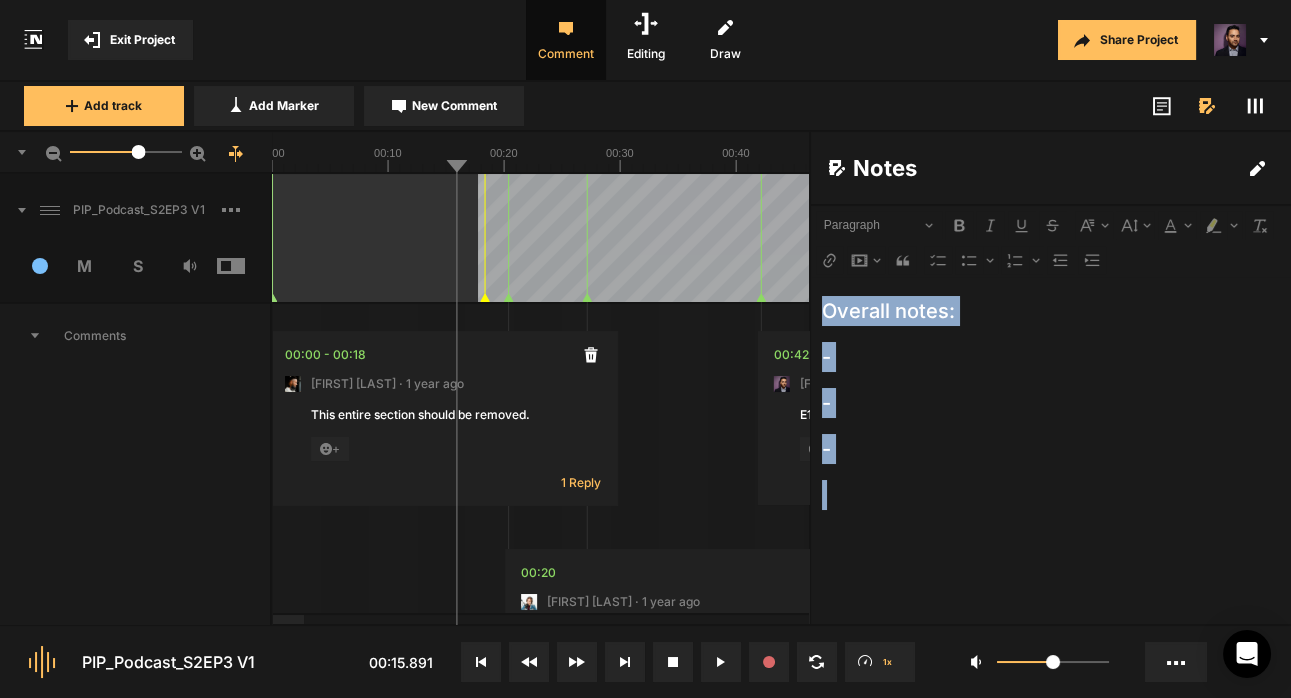 click at bounding box center (1205, 105) 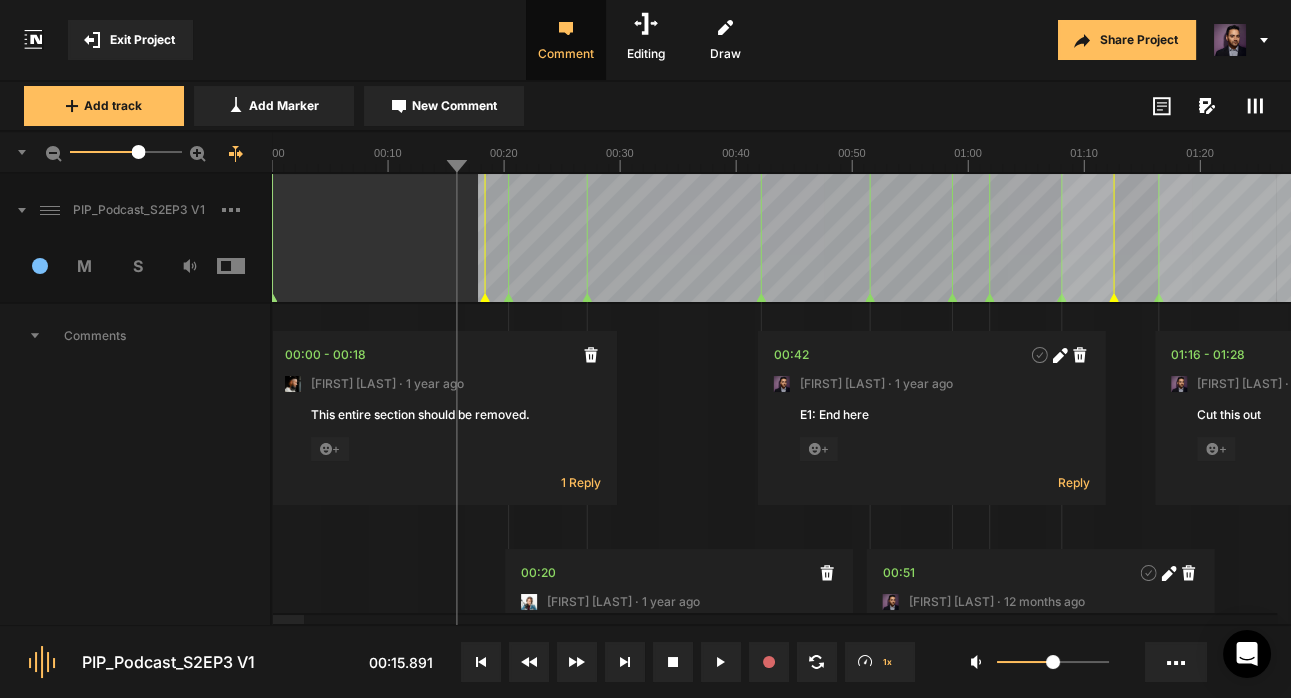 click at bounding box center [1255, 106] 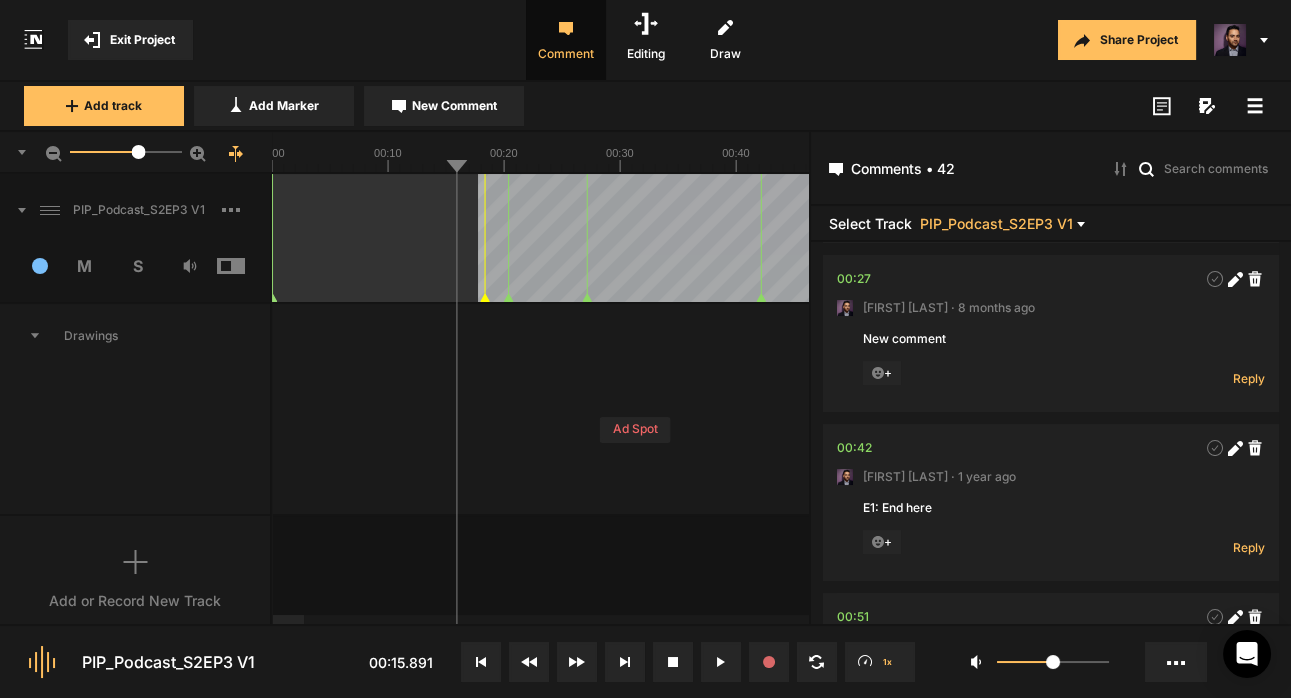 scroll, scrollTop: 207, scrollLeft: 0, axis: vertical 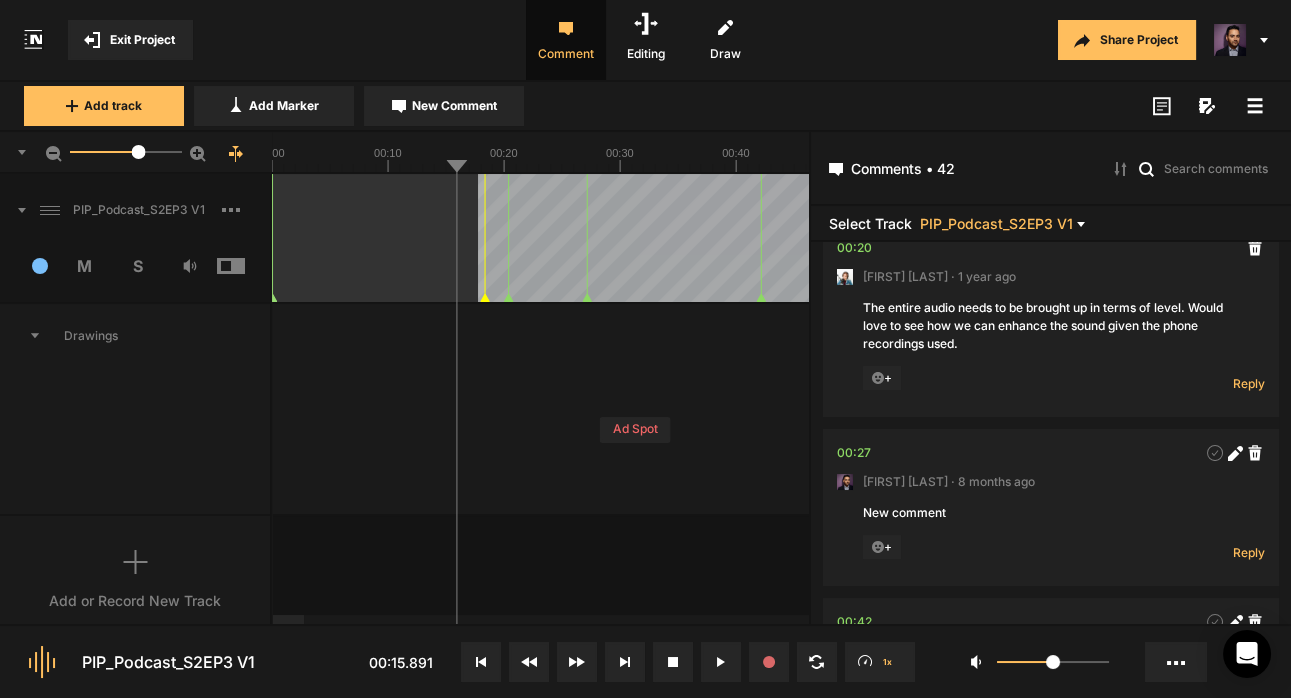 click at bounding box center (1255, 106) 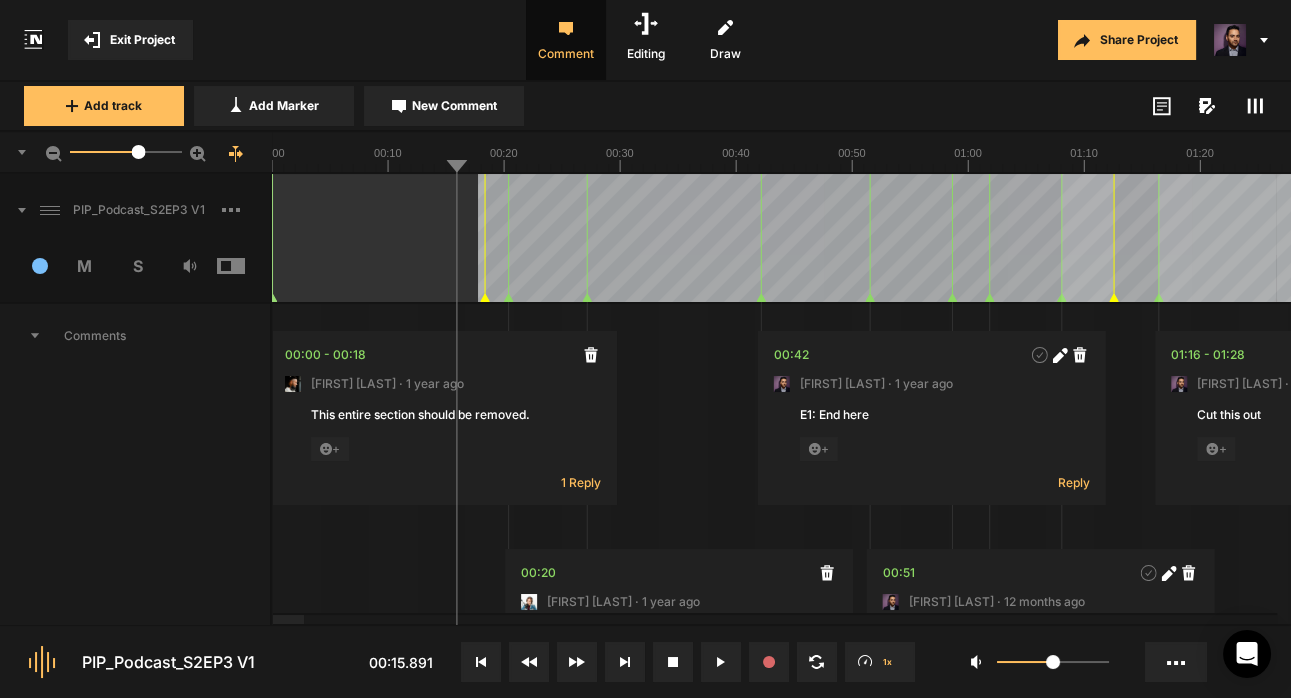click on "Share Project" at bounding box center [1127, 40] 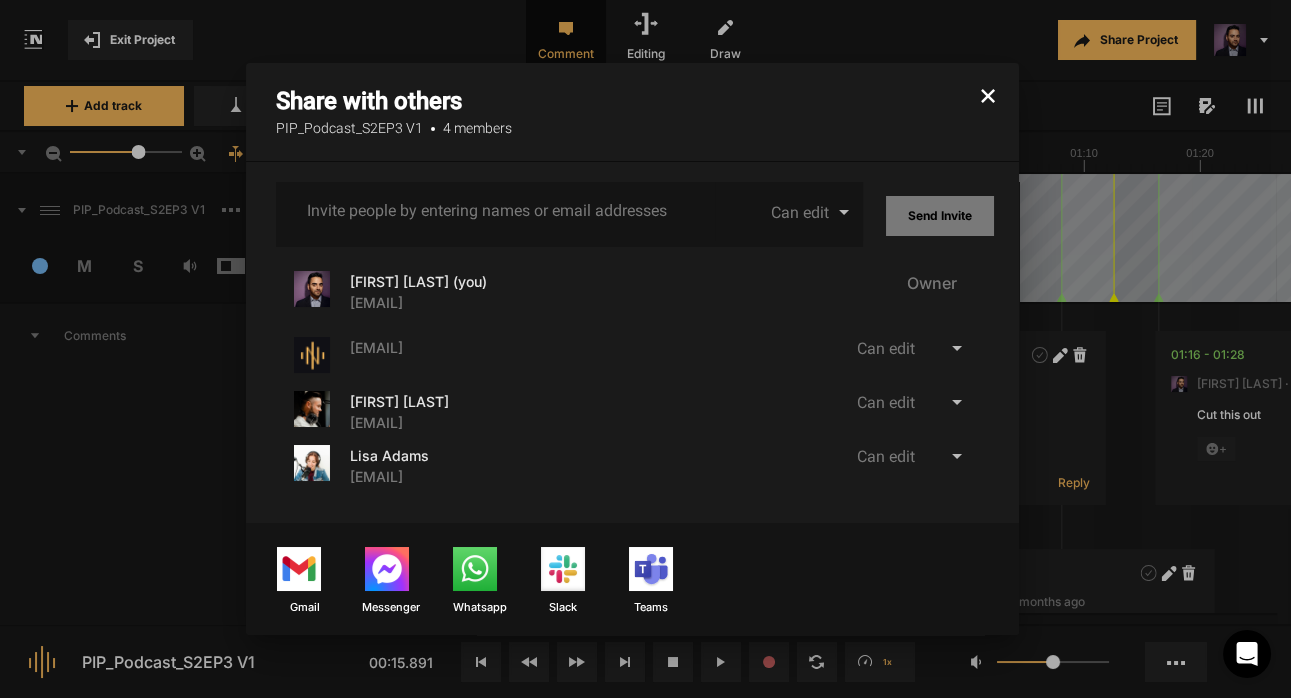 click at bounding box center [988, 96] 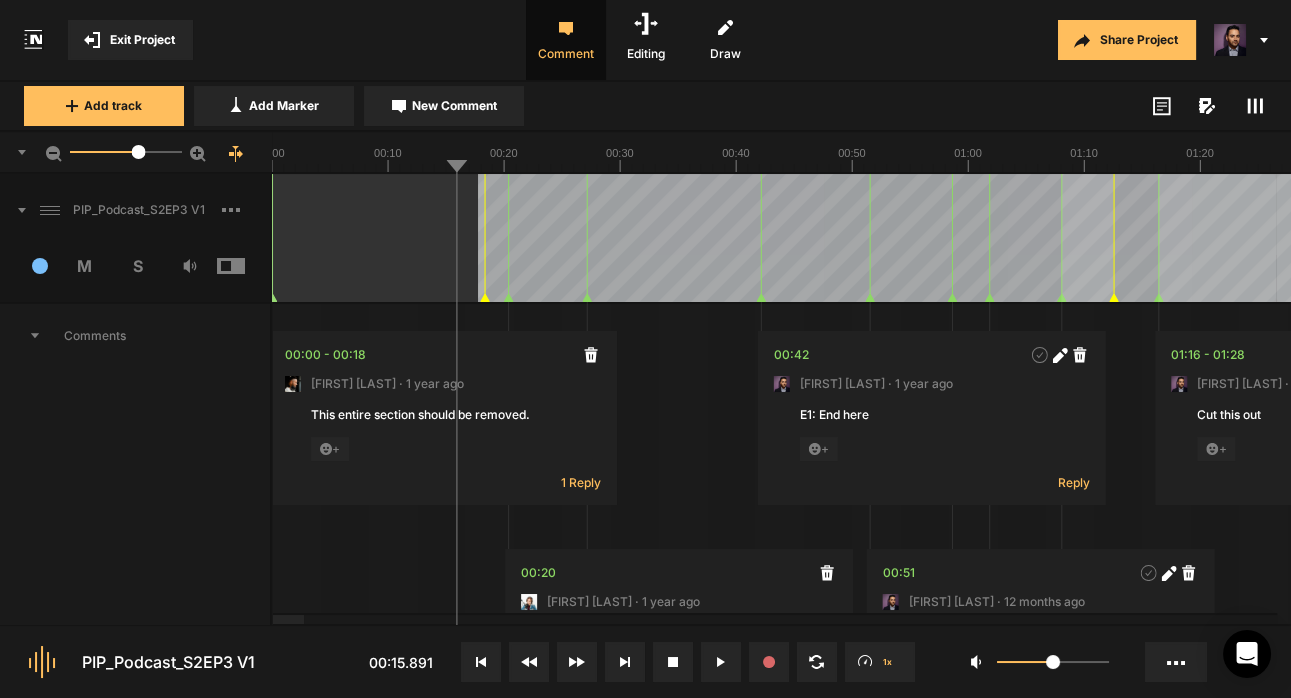 click at bounding box center [246, 210] 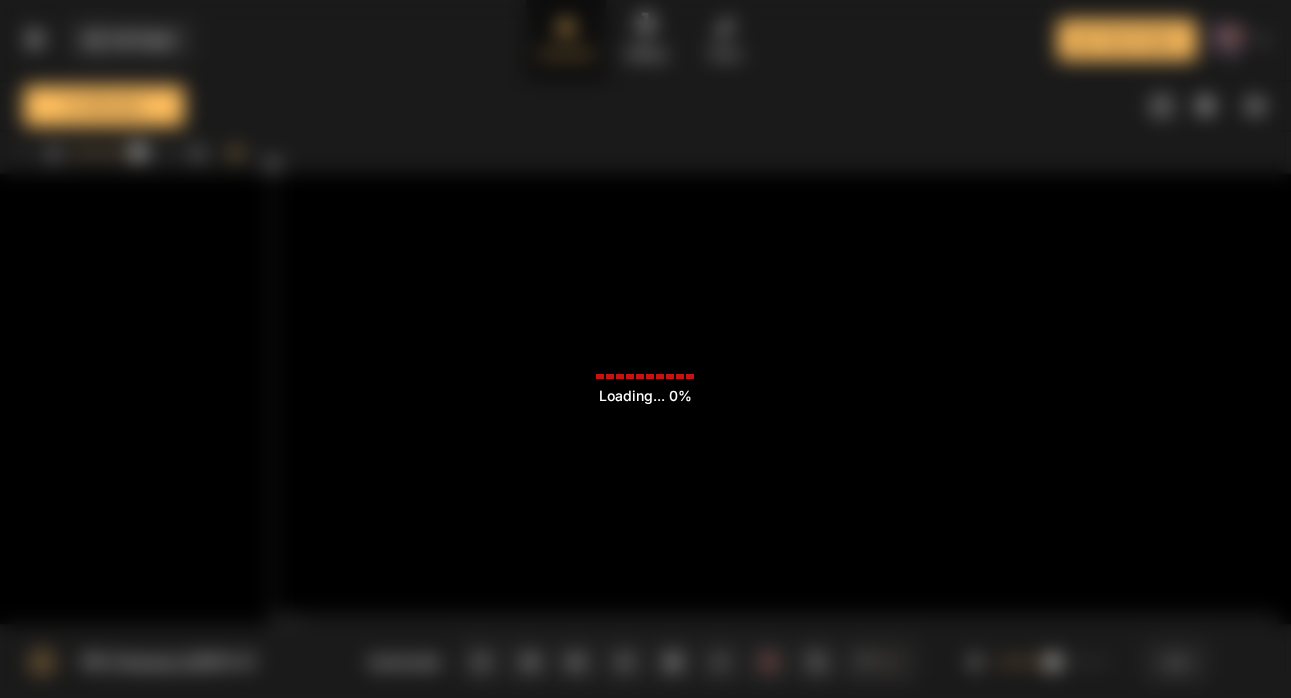 scroll, scrollTop: 0, scrollLeft: 0, axis: both 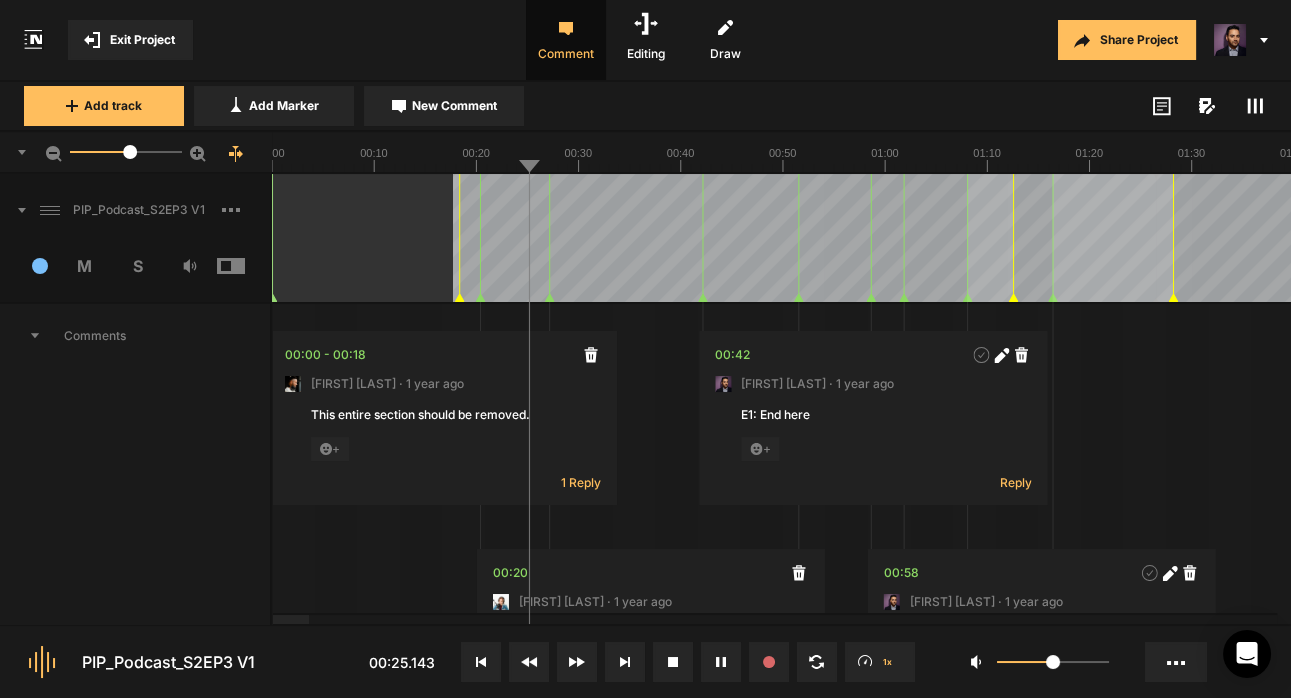 click at bounding box center [240, 154] 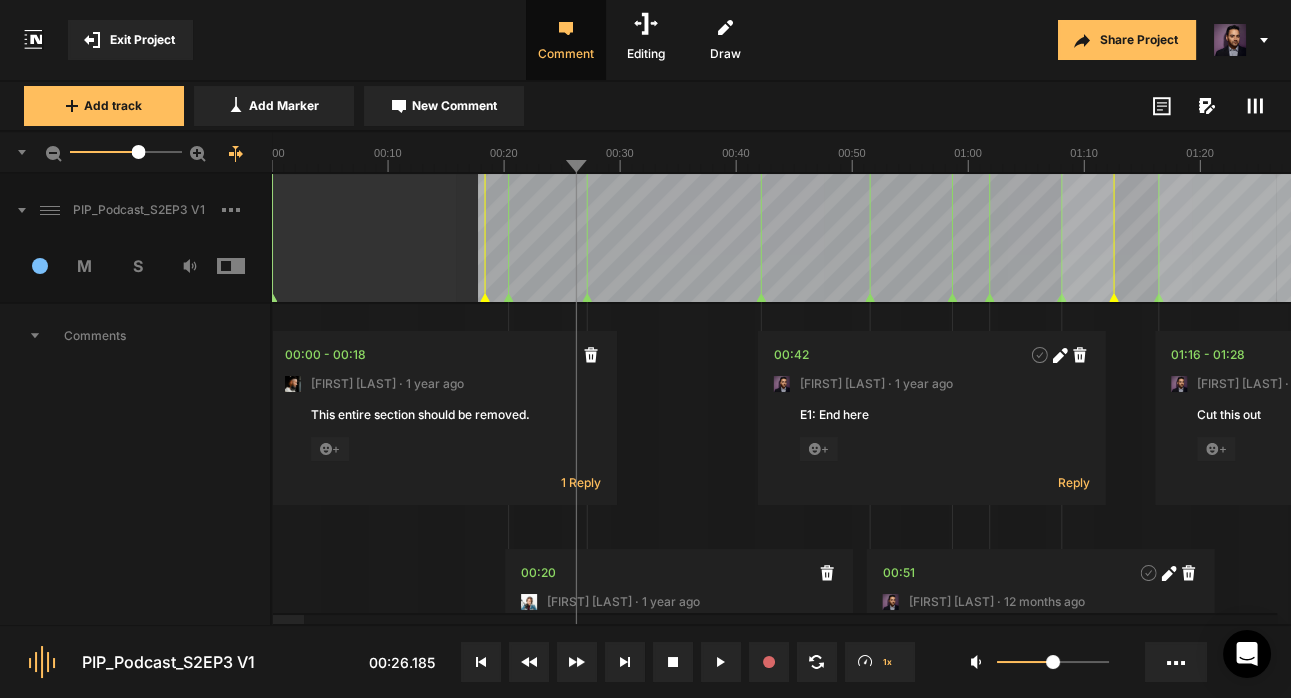 click at bounding box center (236, 154) 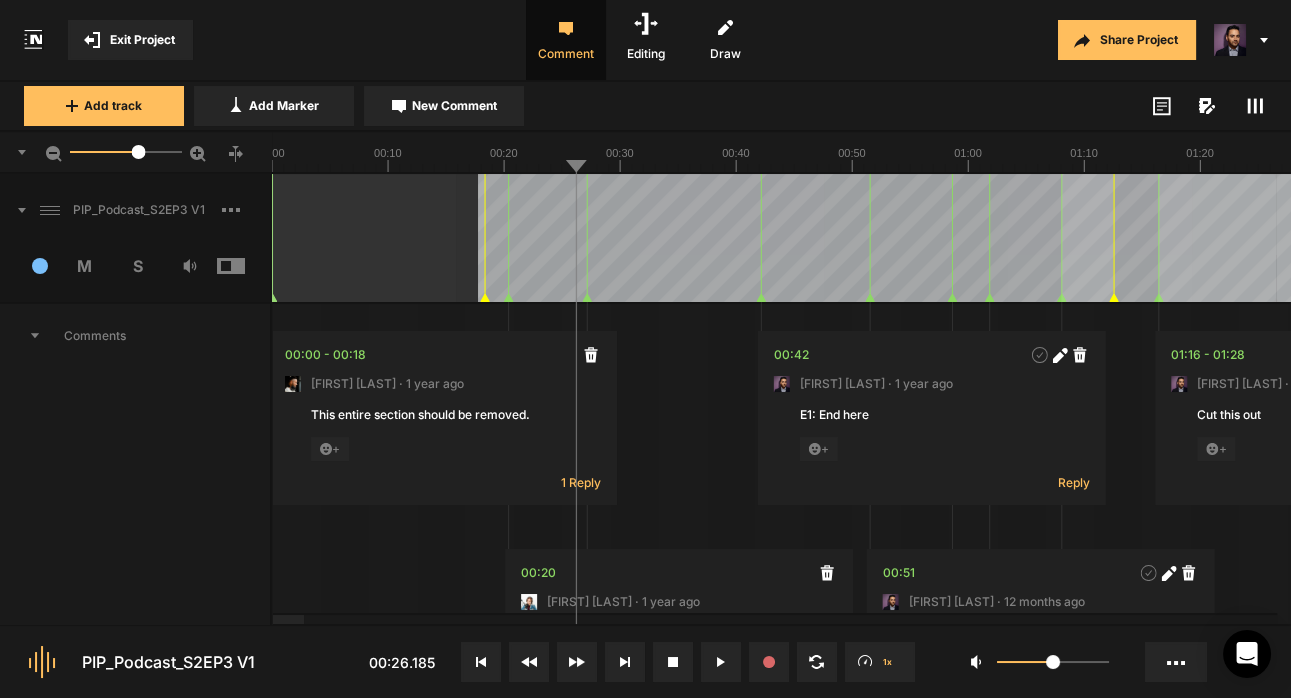 click at bounding box center (16066, 238) 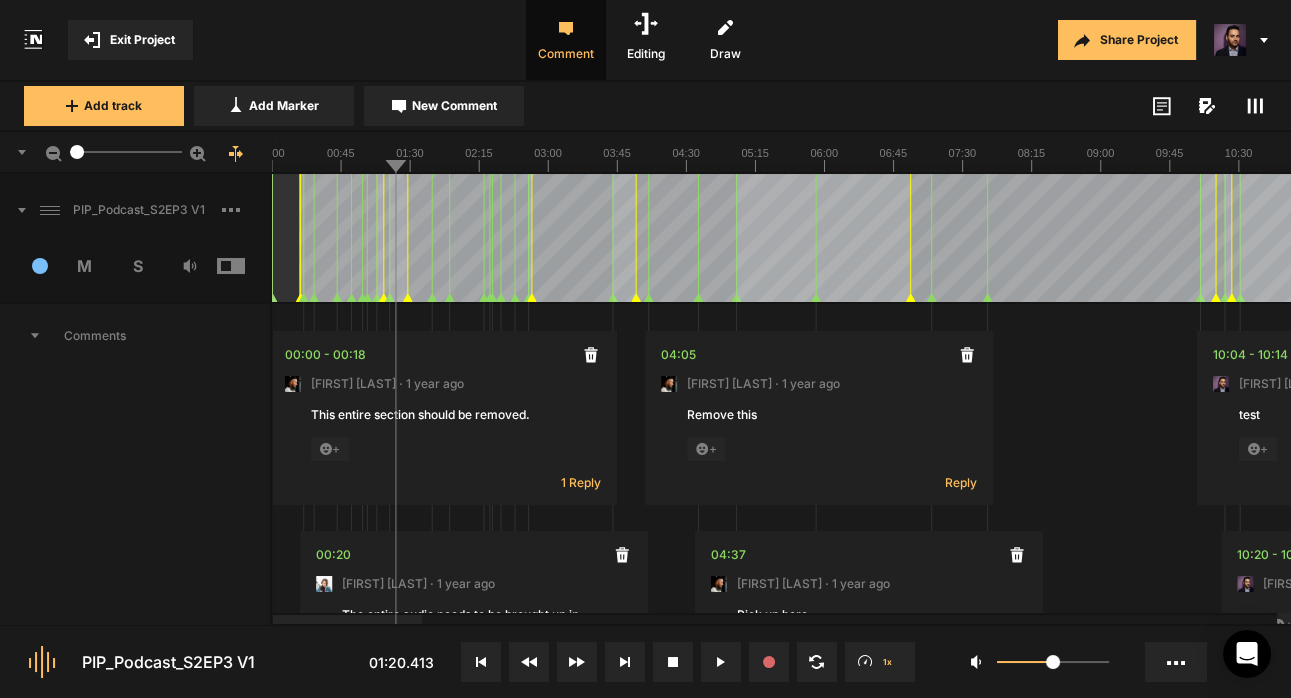 drag, startPoint x: 138, startPoint y: 155, endPoint x: 77, endPoint y: 154, distance: 61.008198 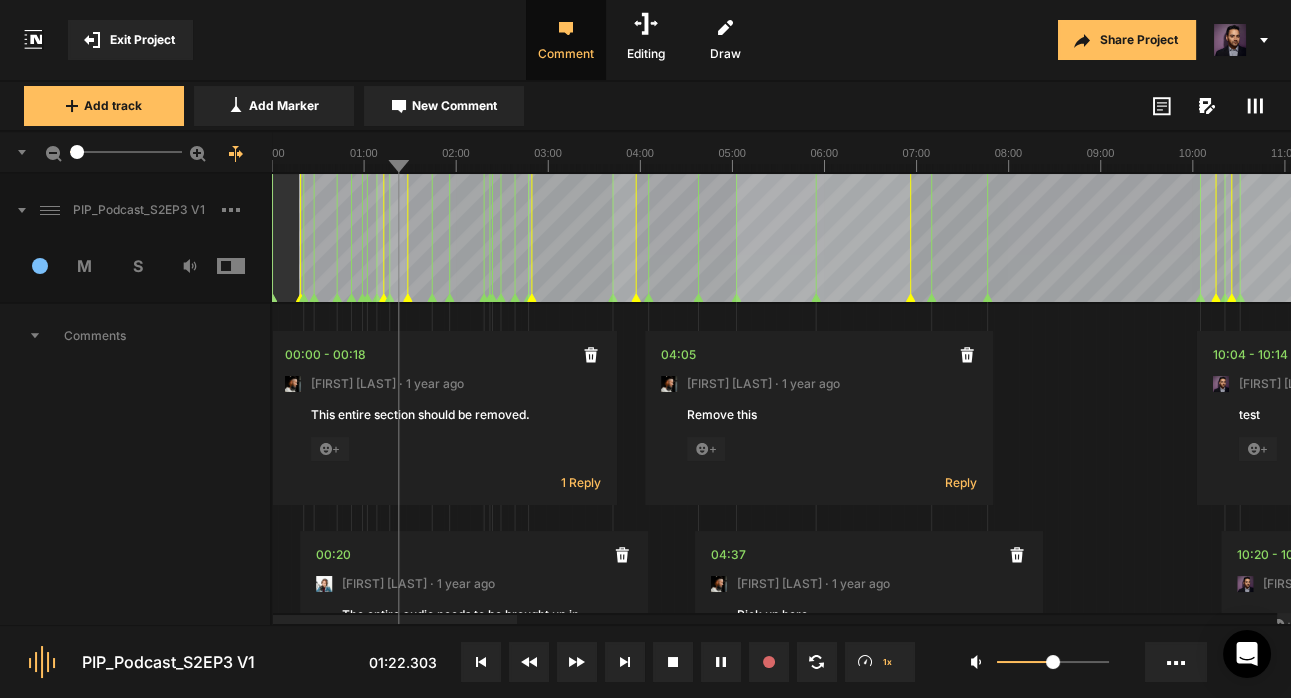 click on "11:00" at bounding box center [1285, 153] 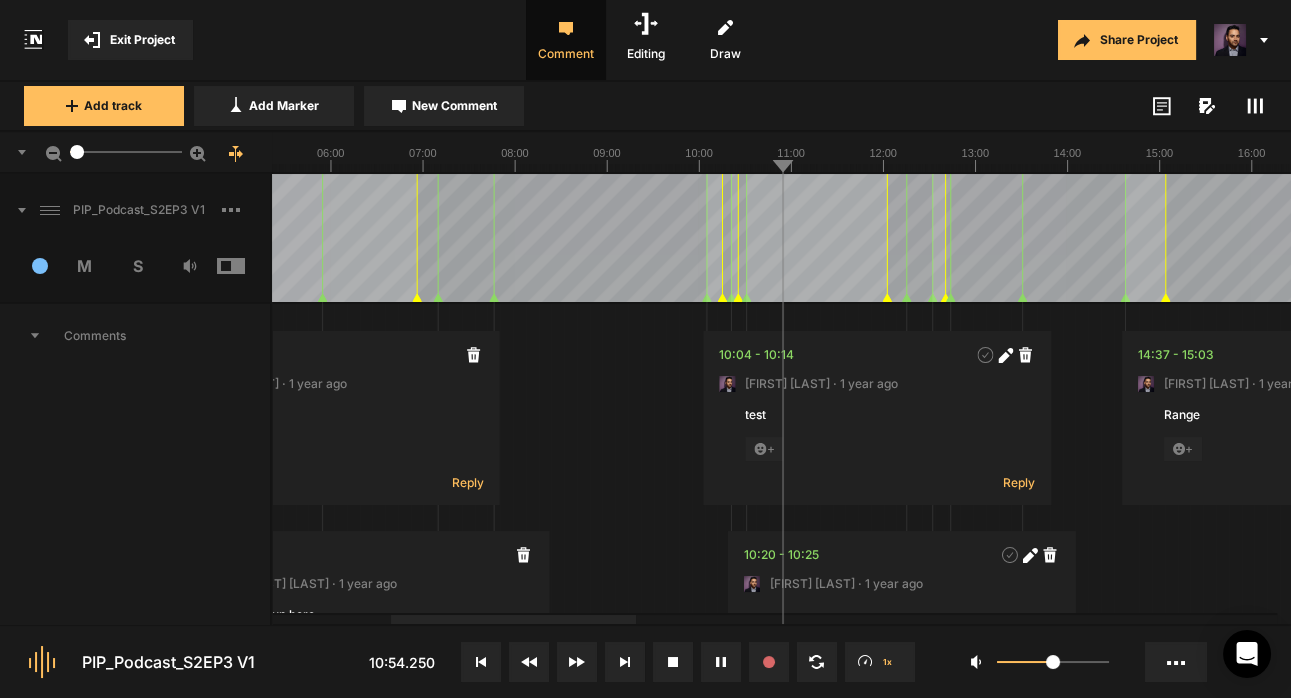 click on "16:00" at bounding box center (1252, 153) 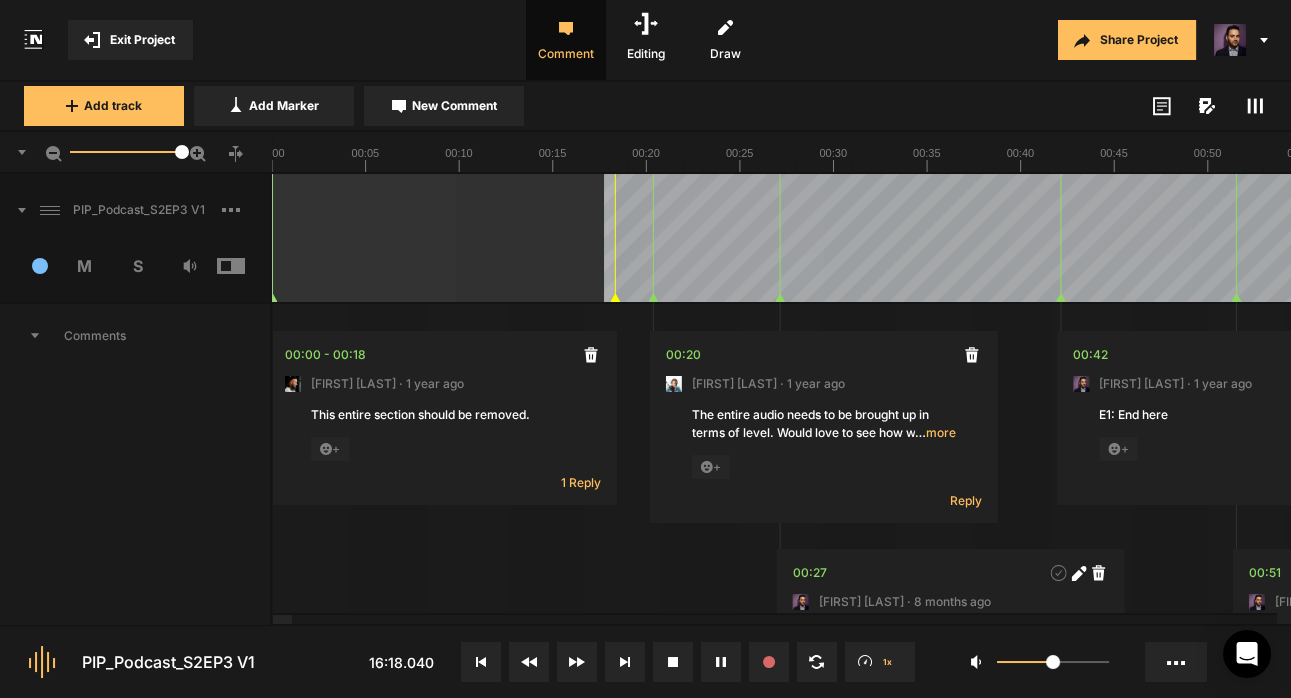 drag, startPoint x: 89, startPoint y: 154, endPoint x: 245, endPoint y: 170, distance: 156.81836 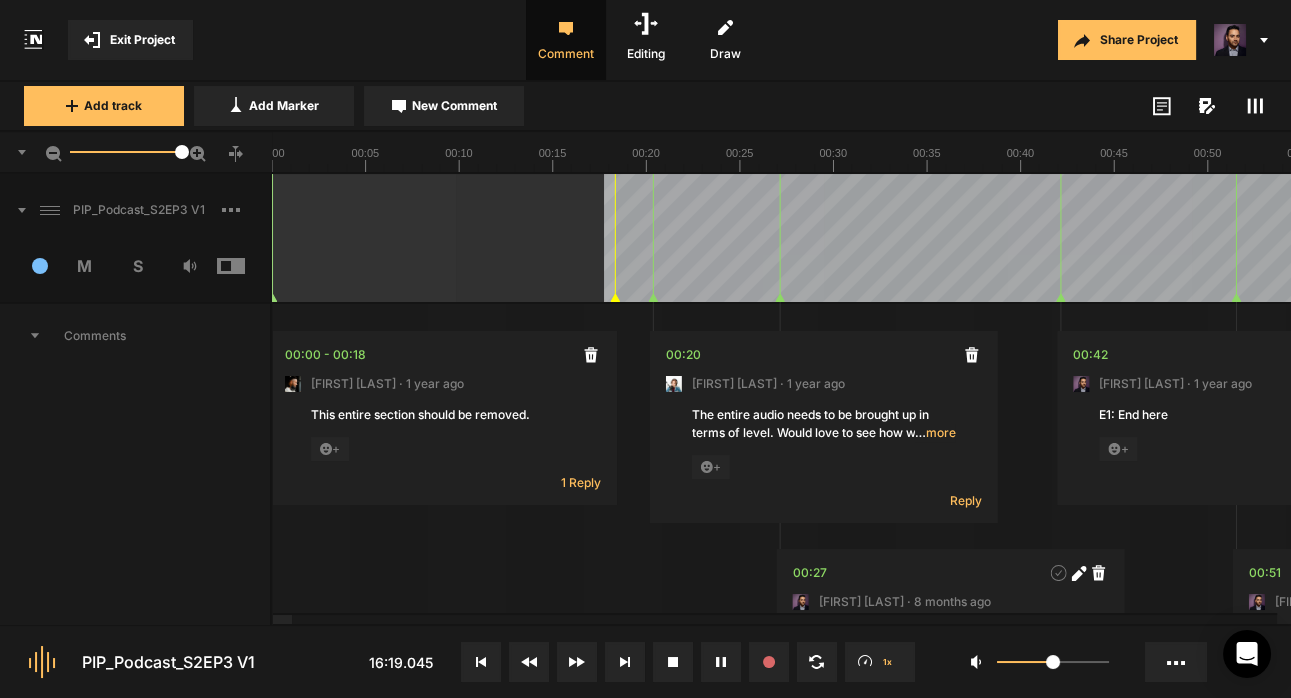 click at bounding box center [25747, 238] 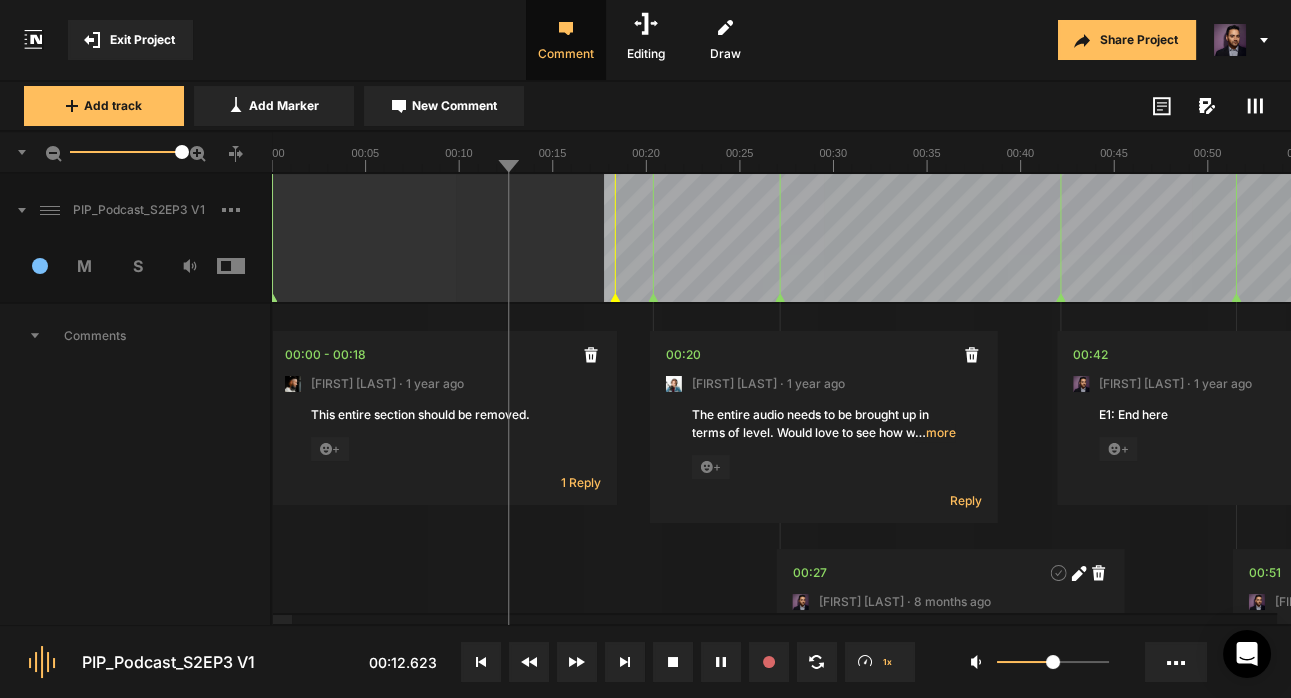 click at bounding box center (25747, 238) 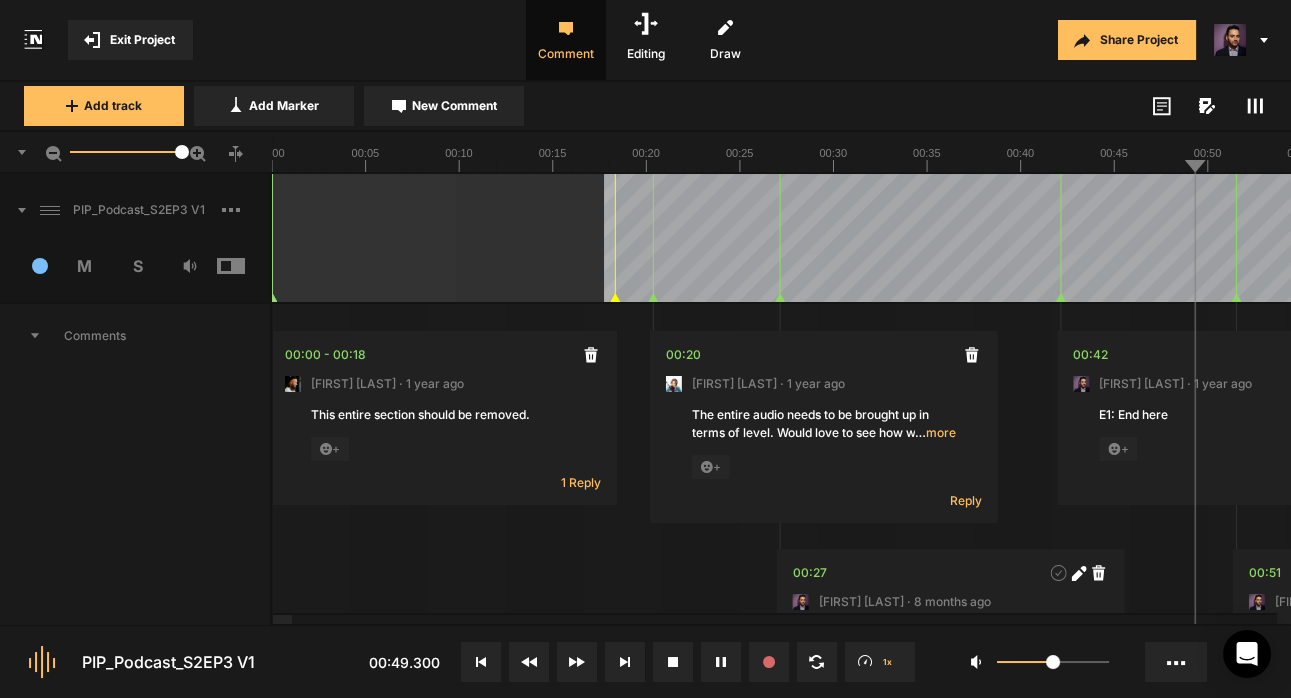 click at bounding box center (25747, 238) 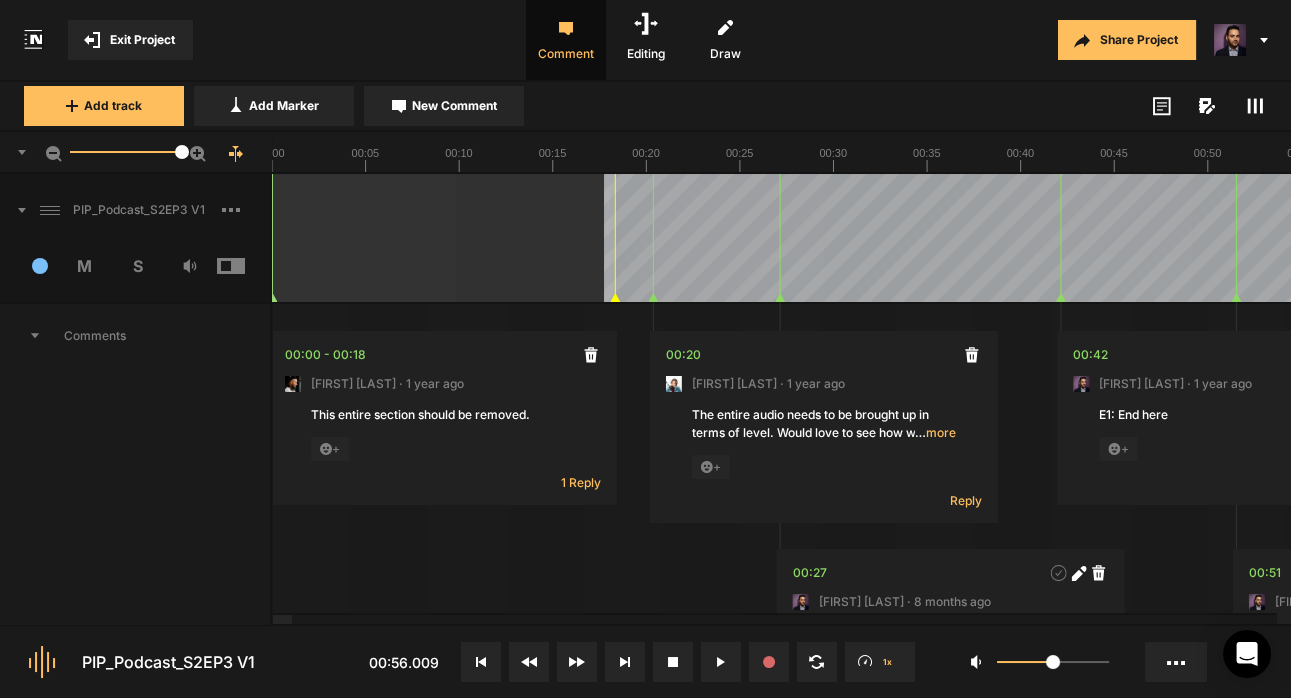 click at bounding box center (25747, 238) 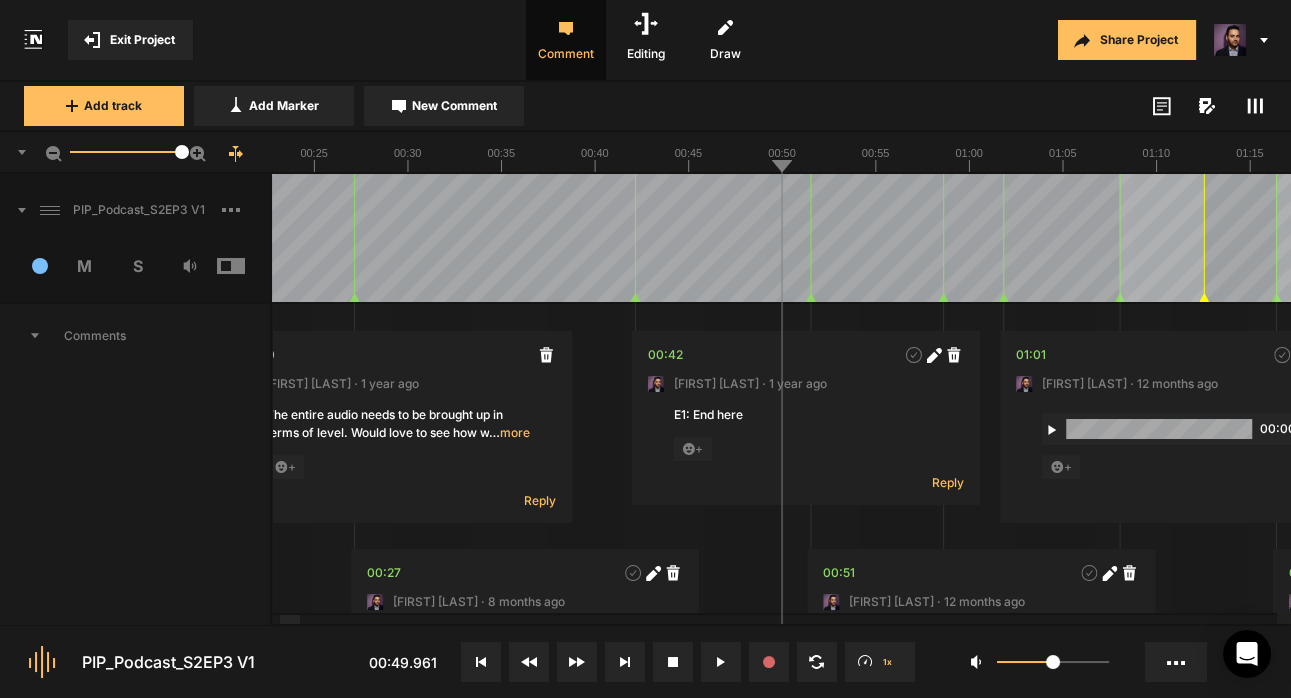 click at bounding box center [25322, 238] 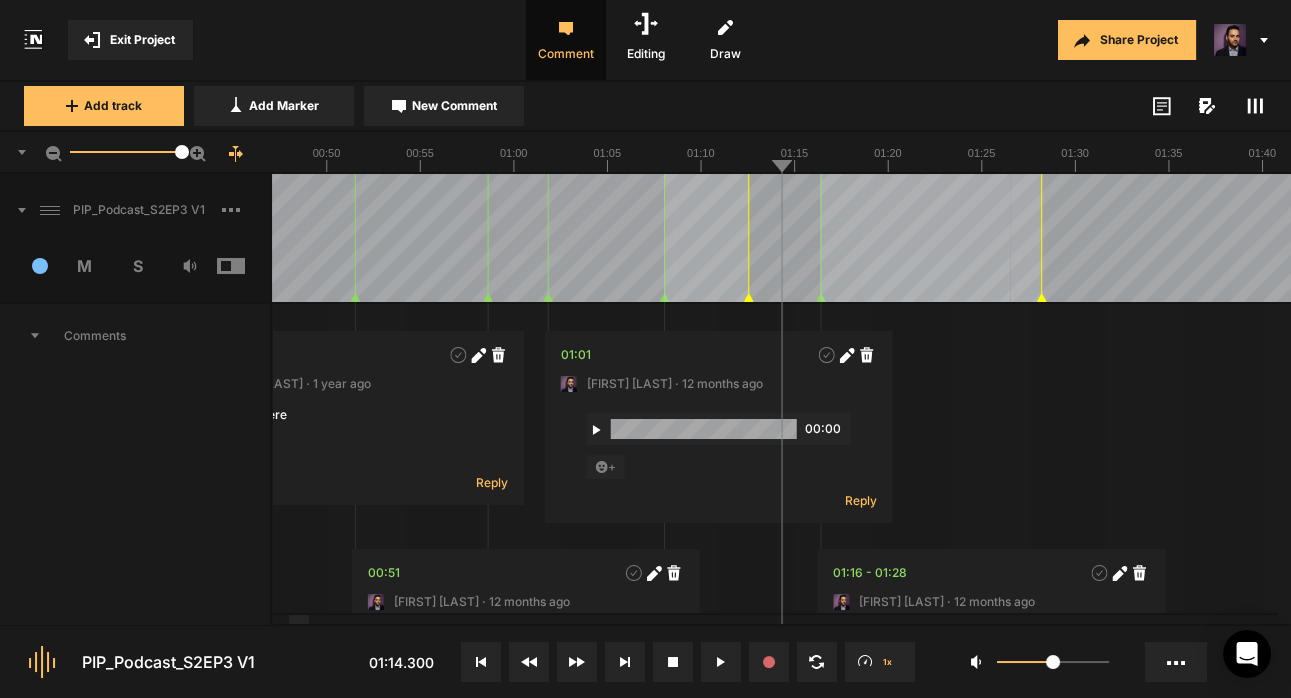 click at bounding box center (24866, 238) 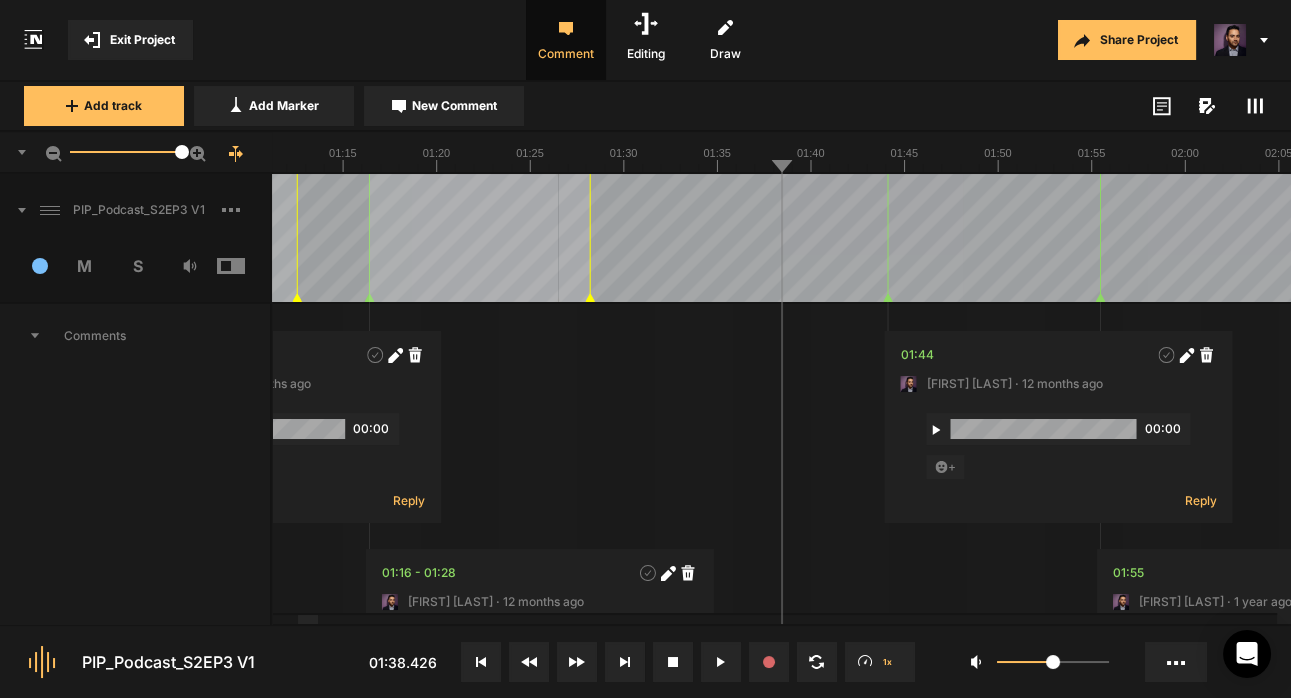 click at bounding box center [240, 154] 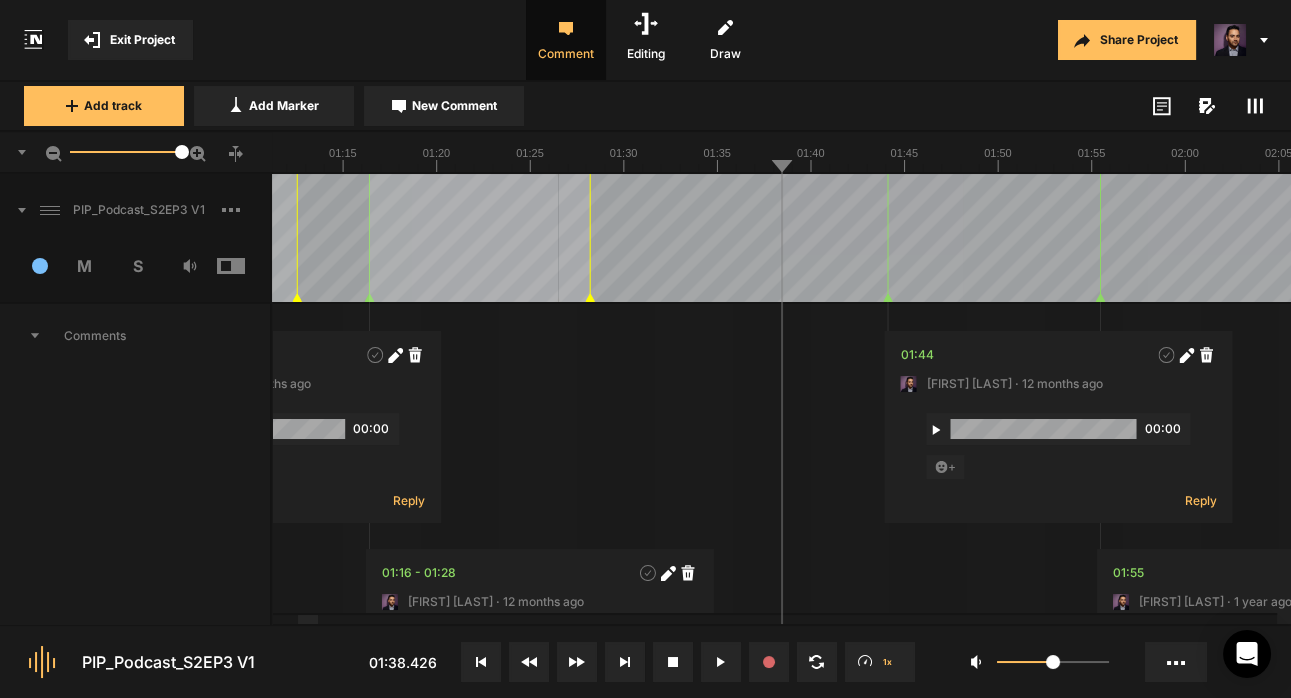 click at bounding box center [240, 154] 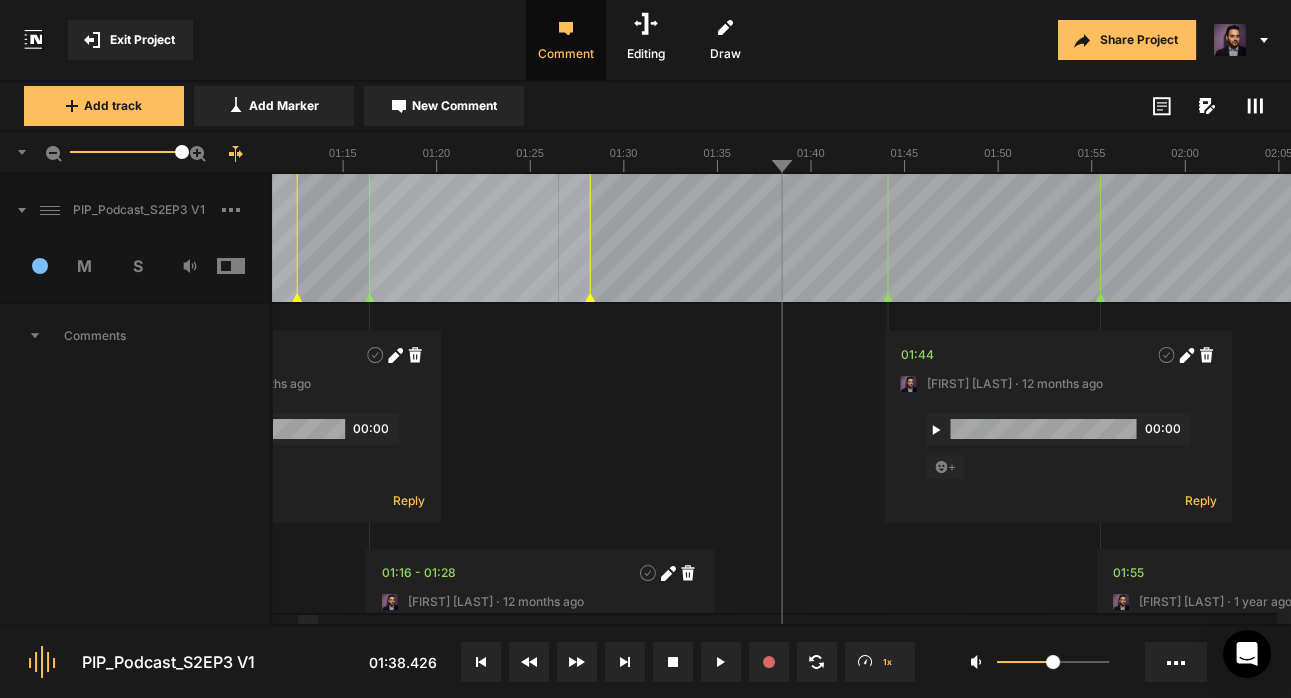click at bounding box center [24415, 238] 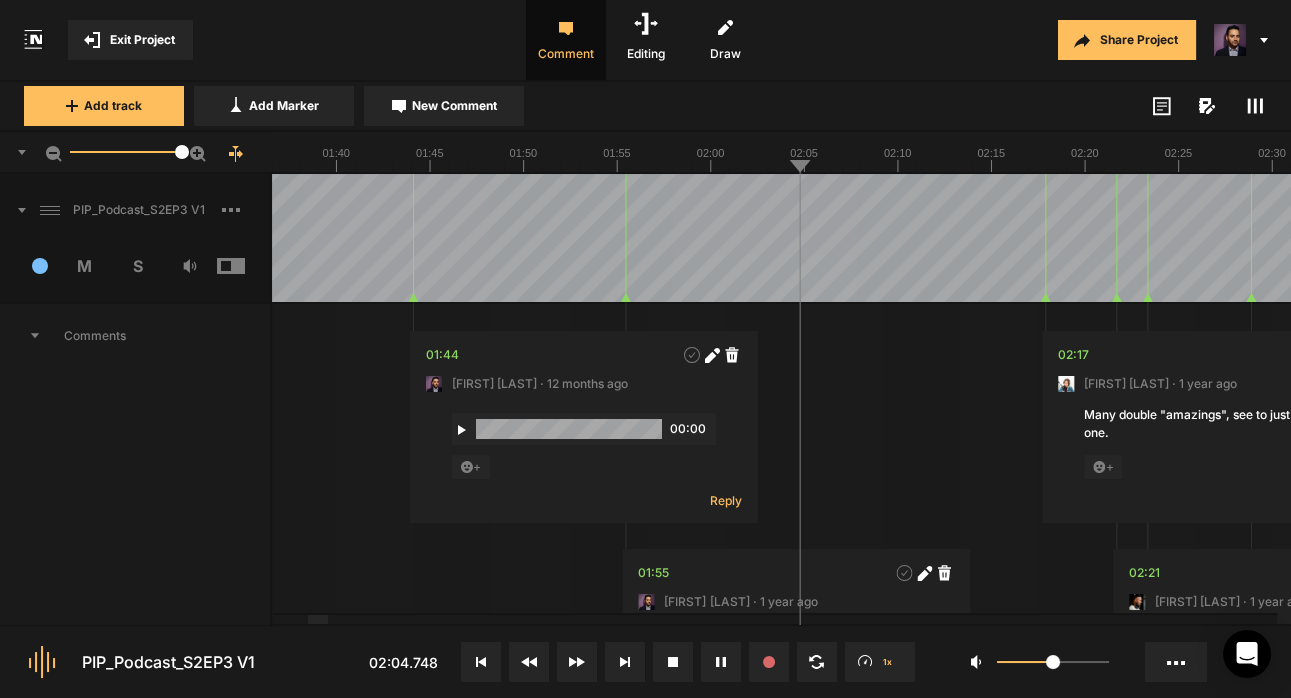 click at bounding box center [23940, 238] 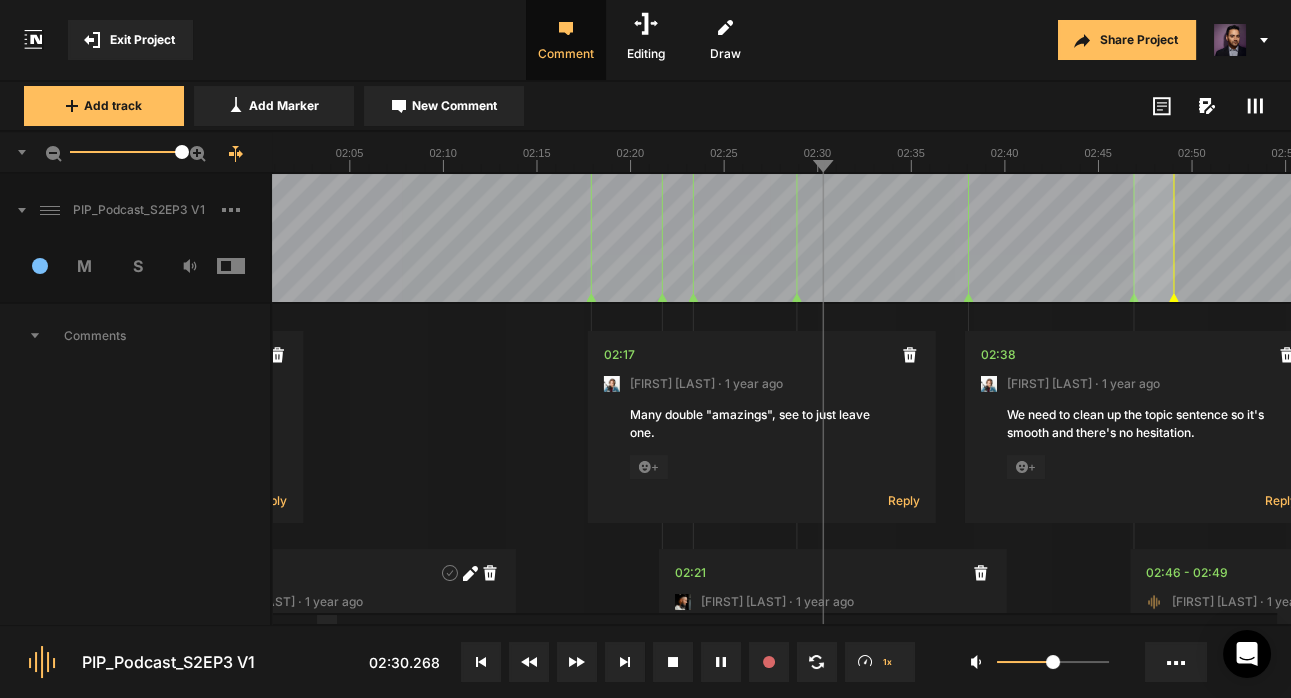 click at bounding box center (23486, 152) 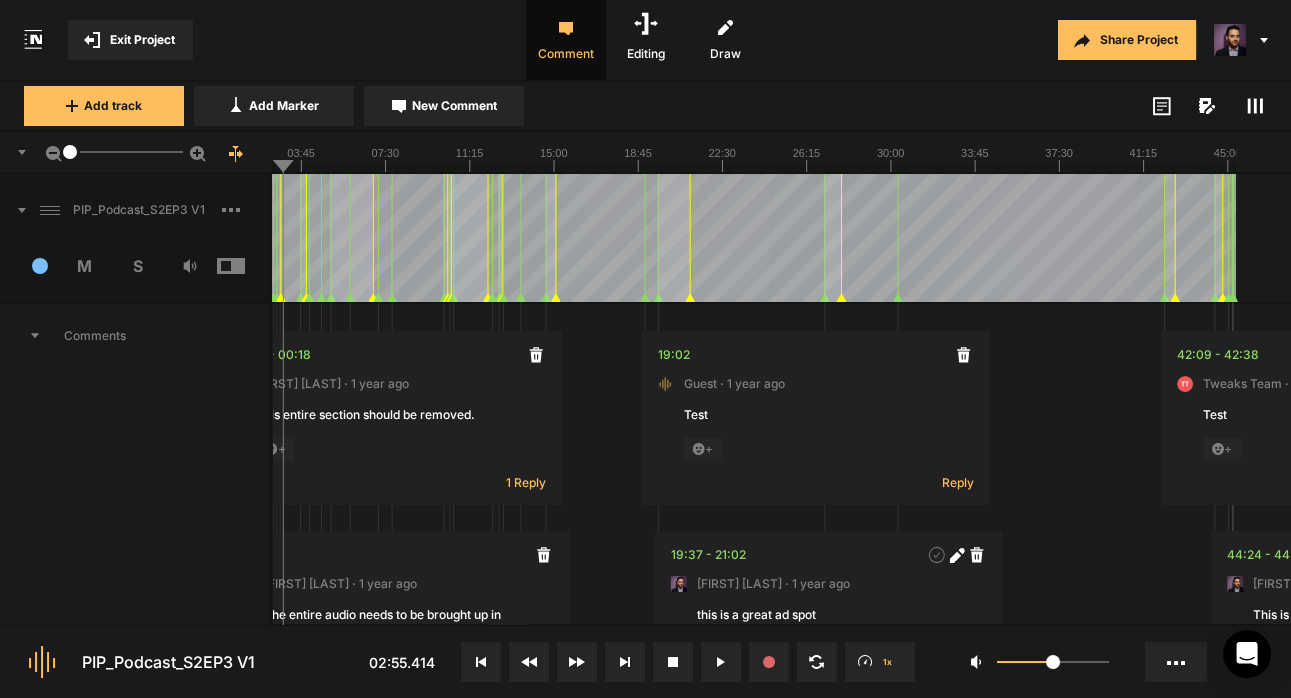drag, startPoint x: 181, startPoint y: 154, endPoint x: 8, endPoint y: 152, distance: 173.01157 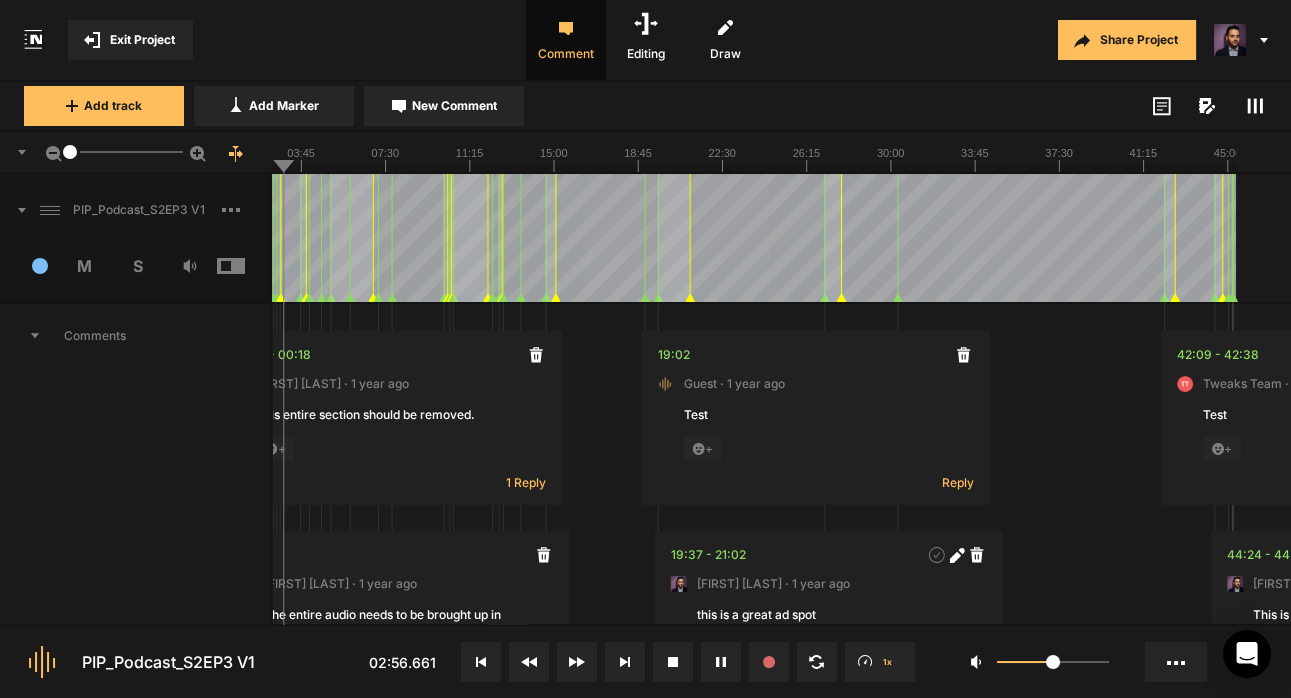 click at bounding box center [781, 153] 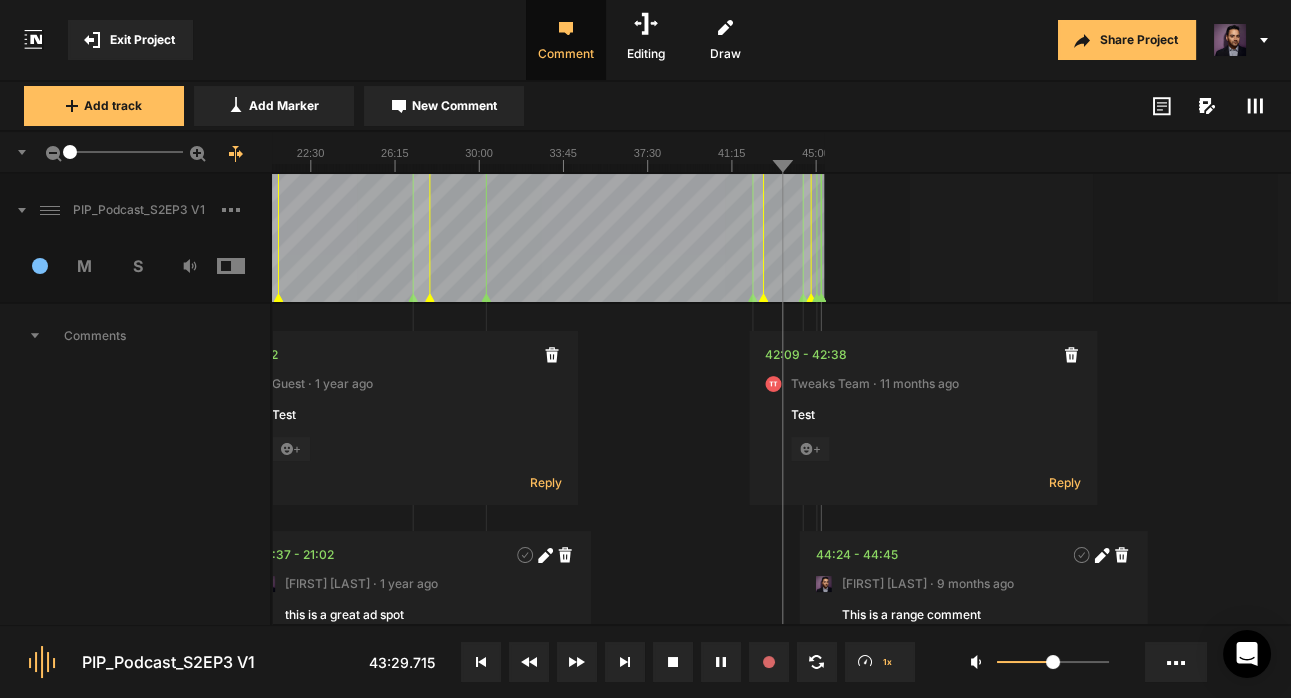 click on "26:15" at bounding box center (395, 153) 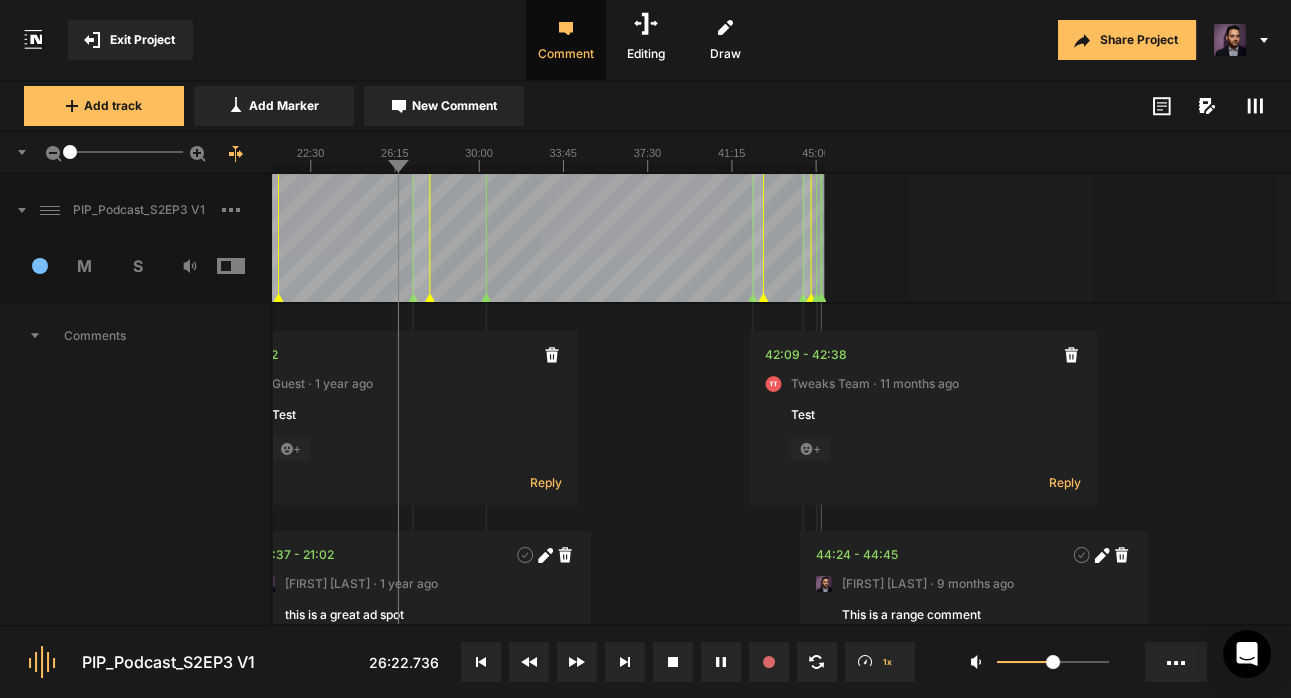click at bounding box center [481, 662] 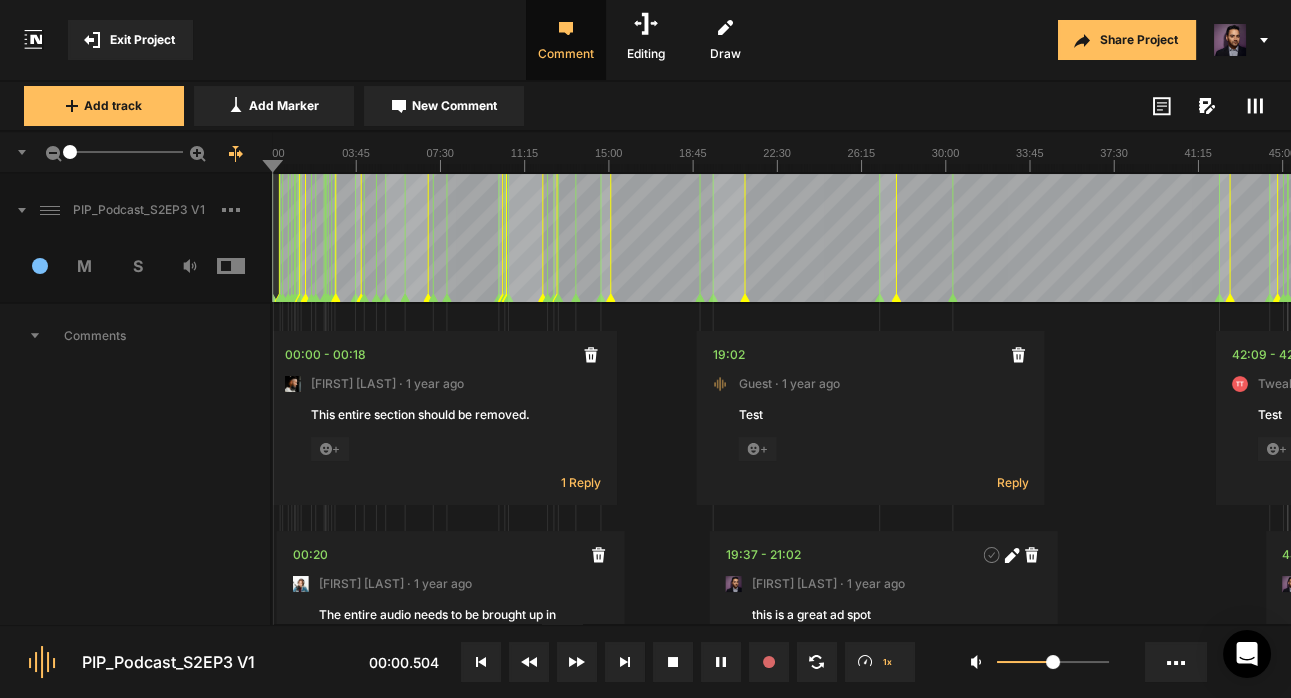 type 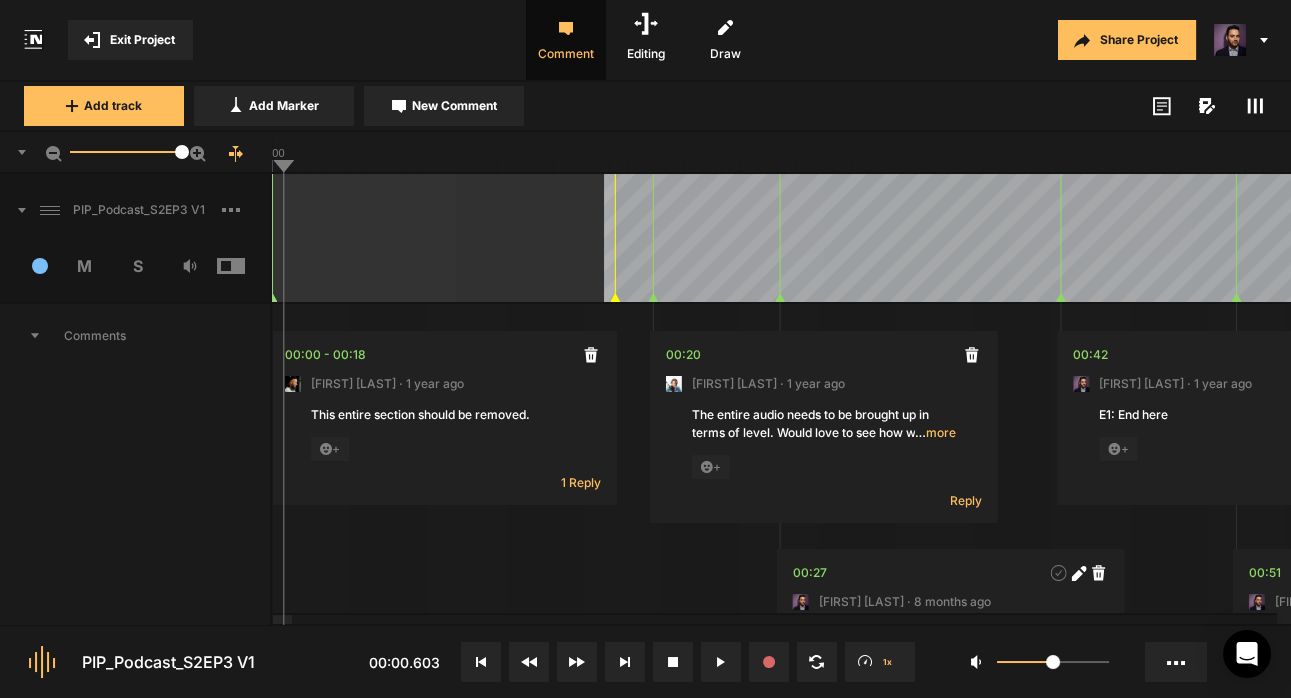 drag, startPoint x: 74, startPoint y: 152, endPoint x: 244, endPoint y: 155, distance: 170.02647 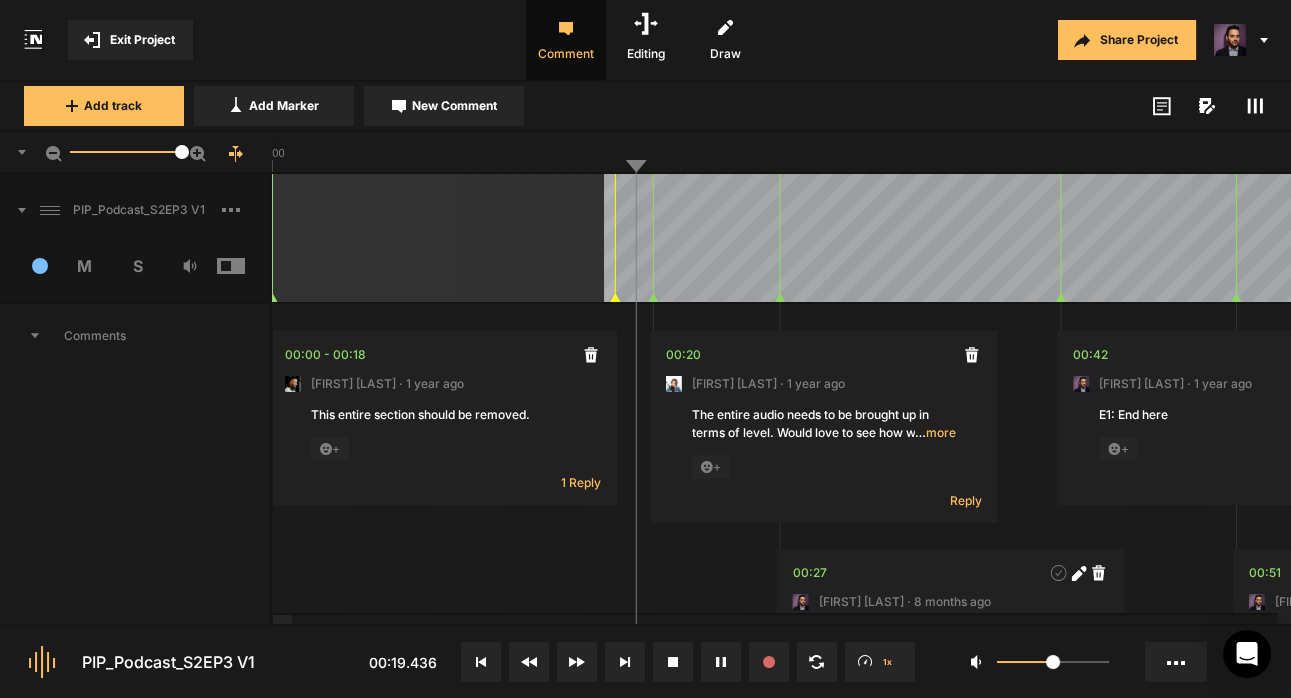click at bounding box center [25747, 152] 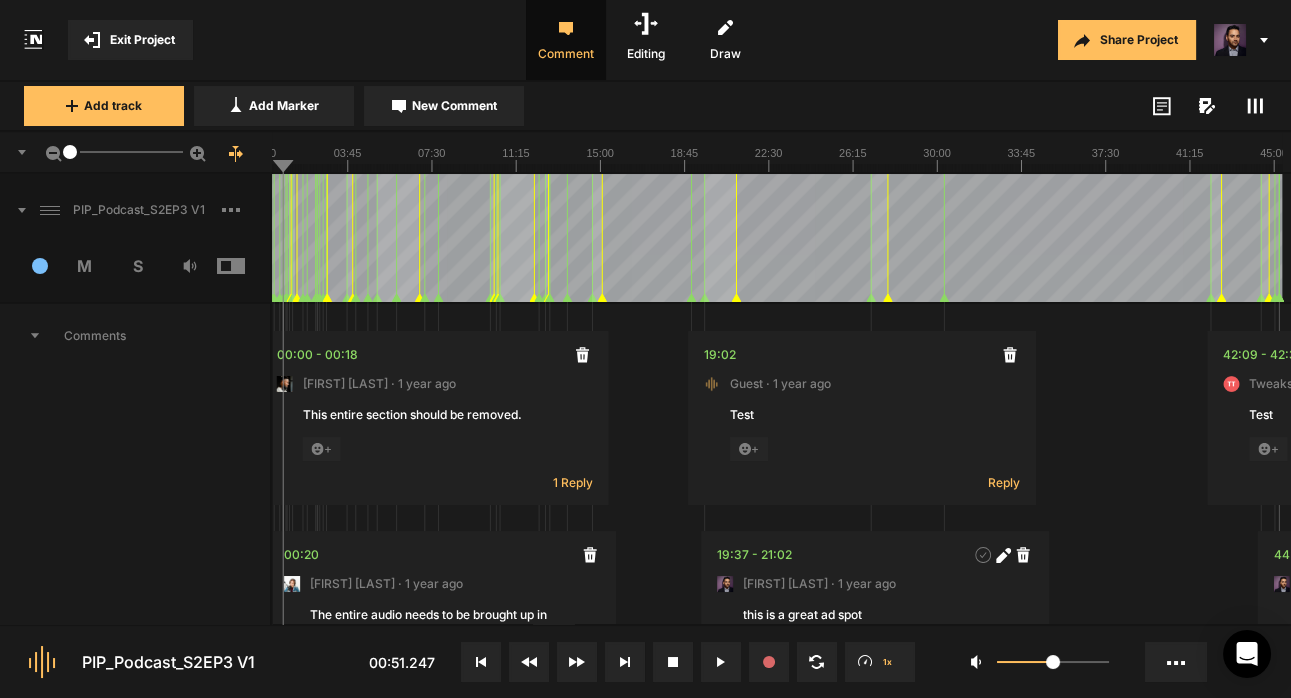 drag, startPoint x: 186, startPoint y: 153, endPoint x: 57, endPoint y: 147, distance: 129.13947 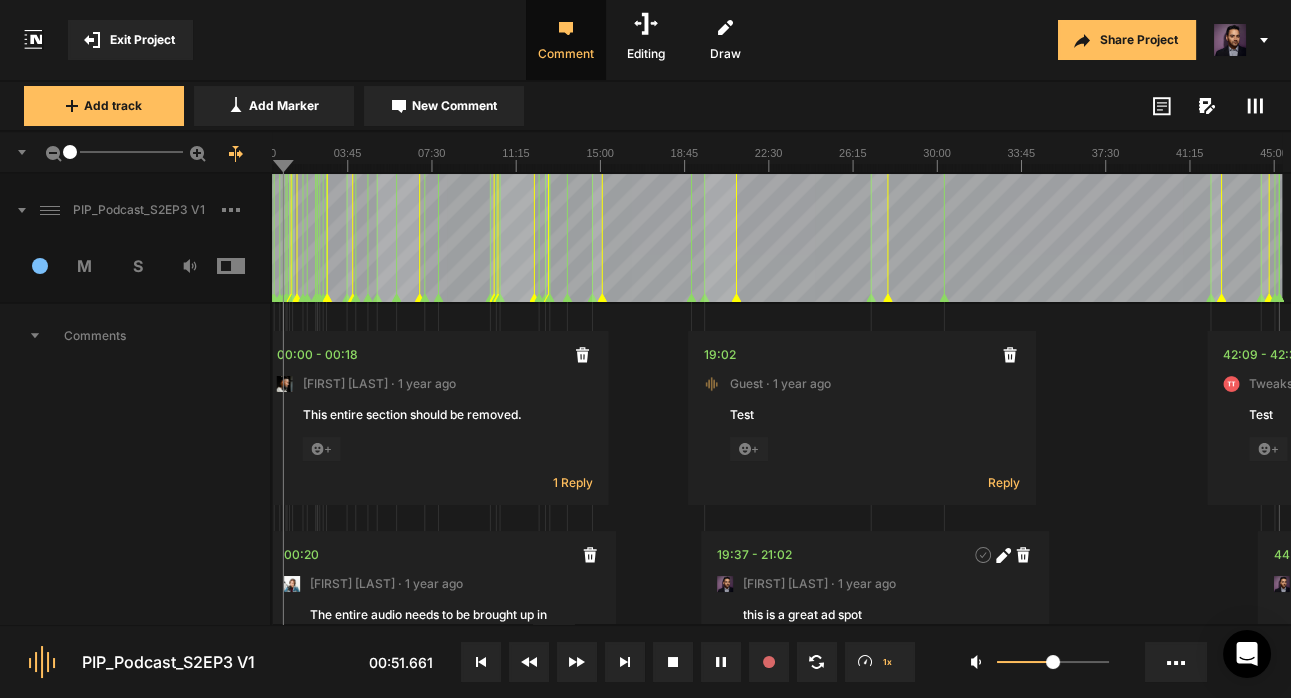click at bounding box center [773, 238] 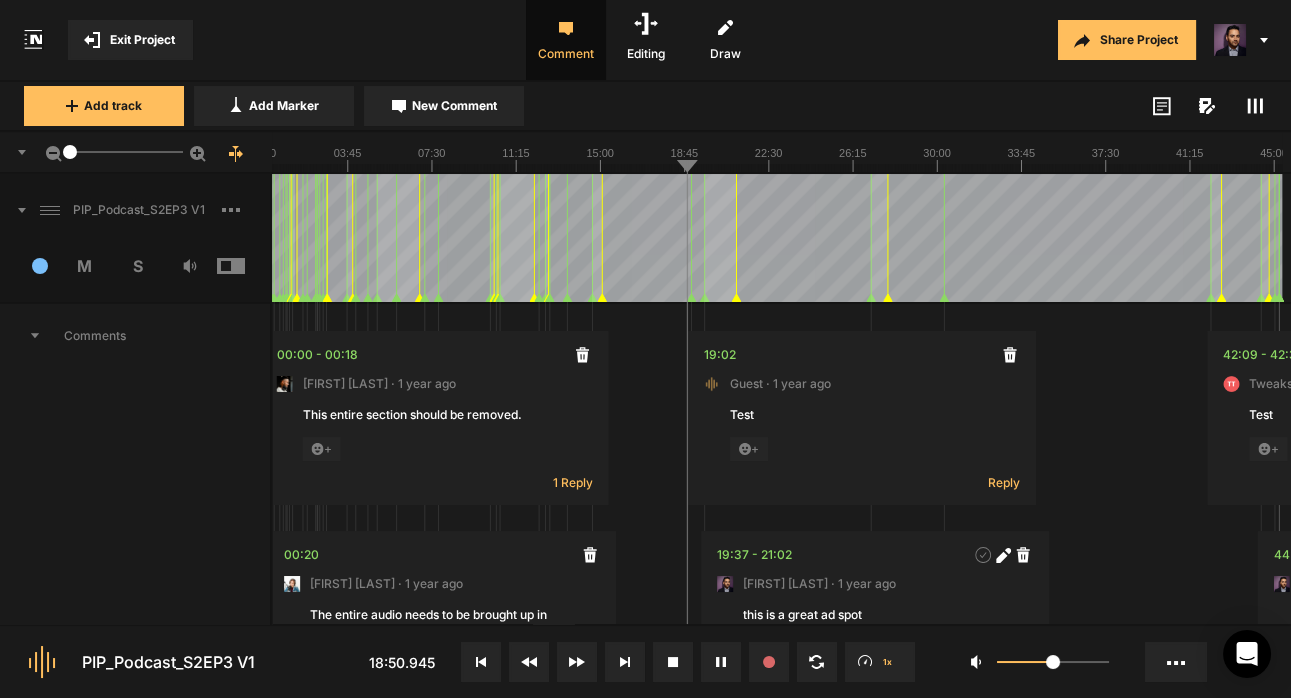 click at bounding box center [652, 168] 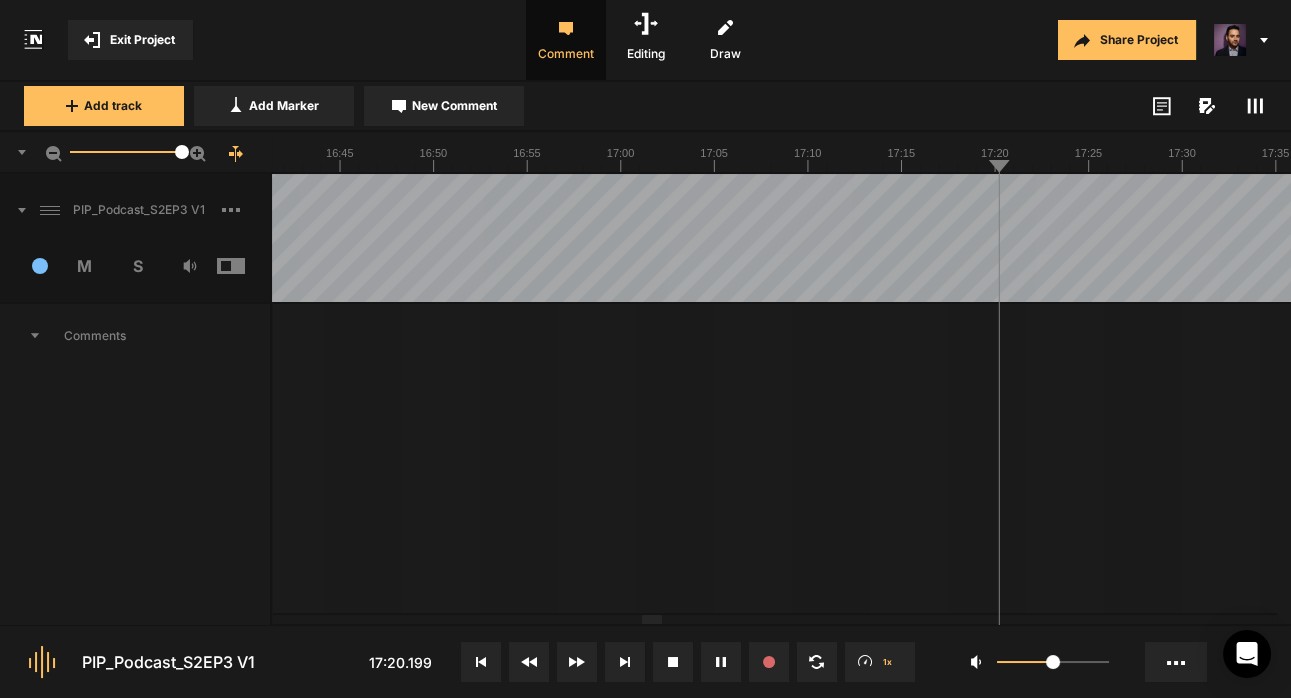 drag, startPoint x: 68, startPoint y: 153, endPoint x: 182, endPoint y: 162, distance: 114.35471 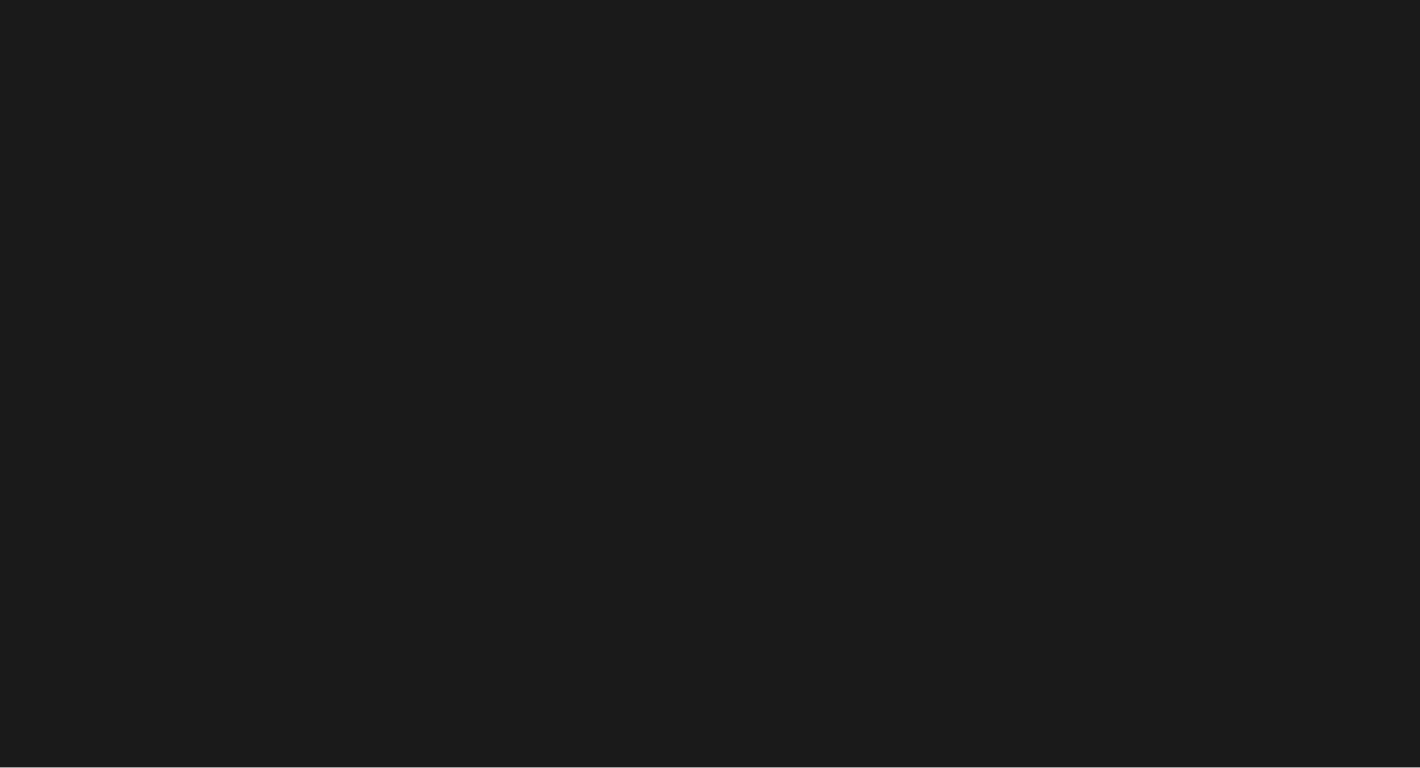 scroll, scrollTop: 0, scrollLeft: 0, axis: both 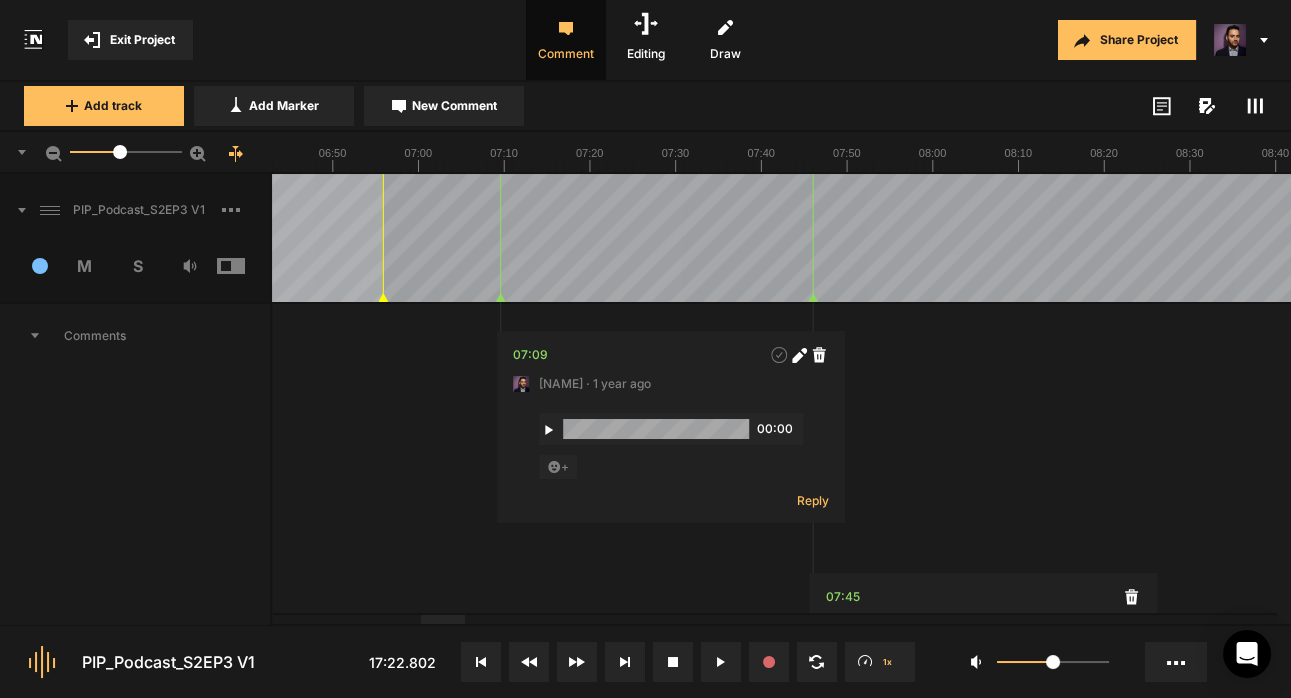 drag, startPoint x: 177, startPoint y: 150, endPoint x: 120, endPoint y: 150, distance: 57 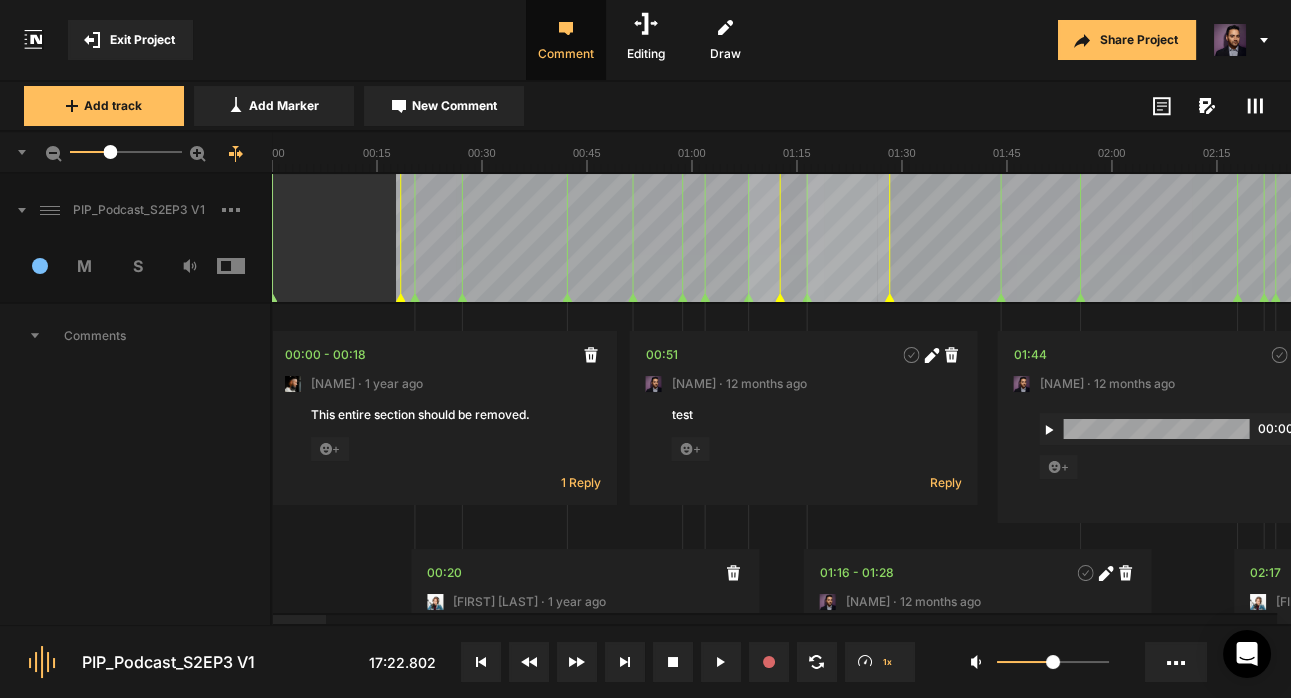 click at bounding box center (236, 154) 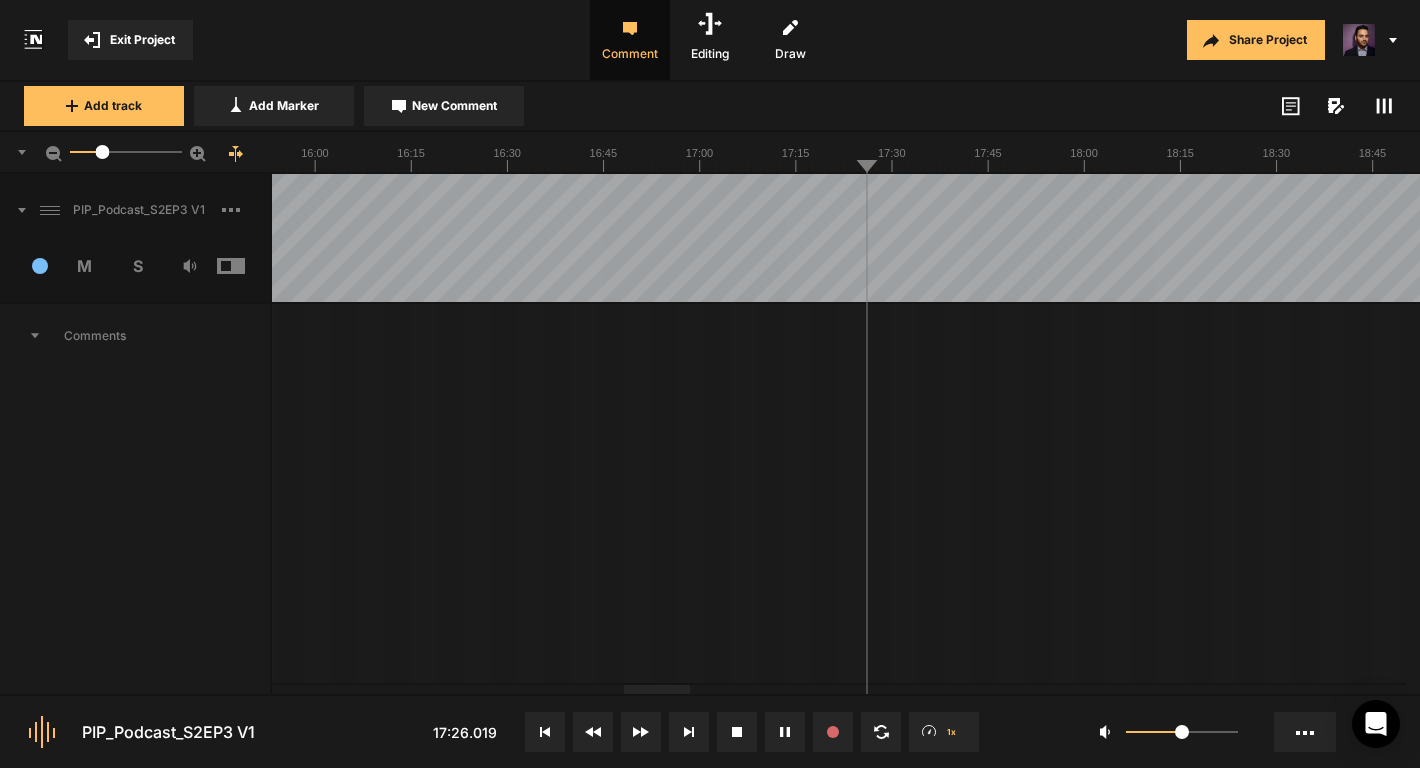 click at bounding box center (545, 732) 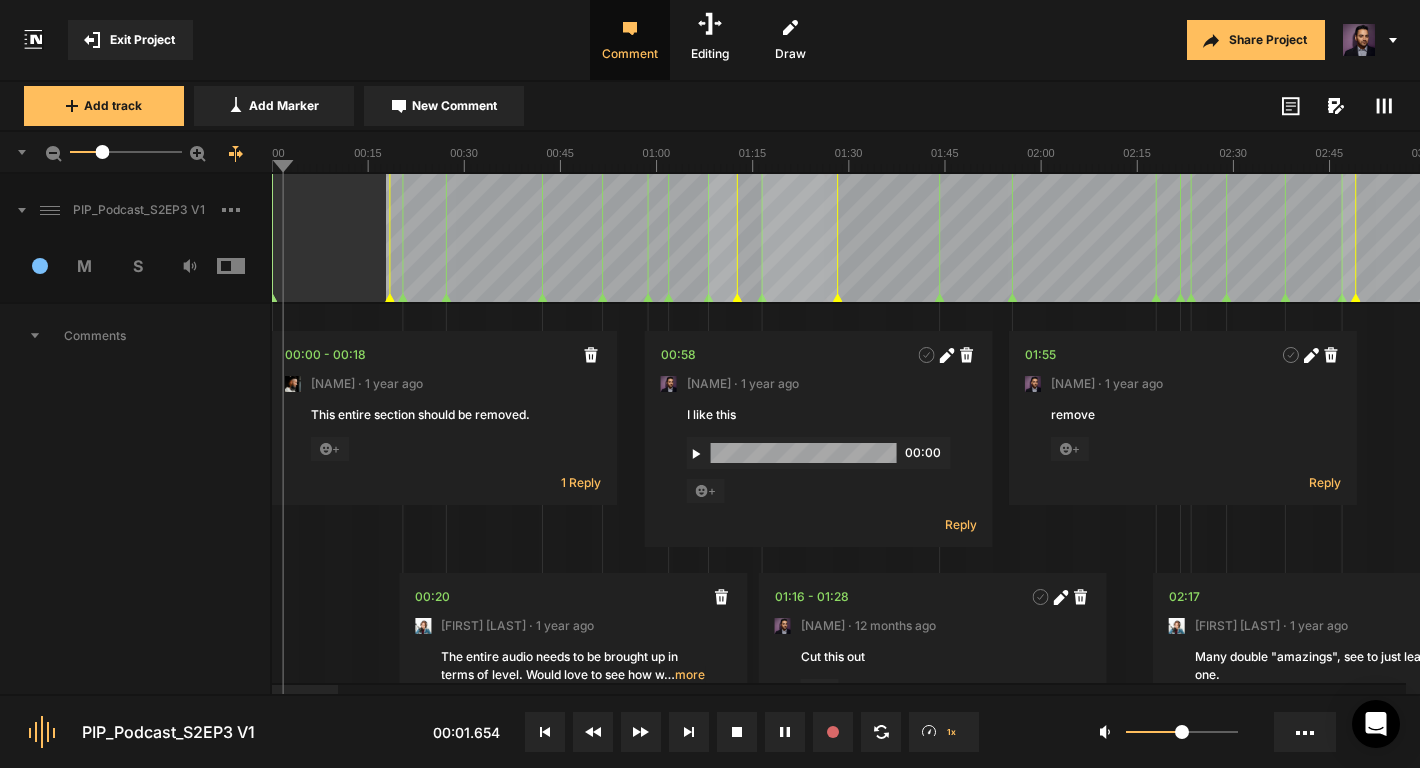 type 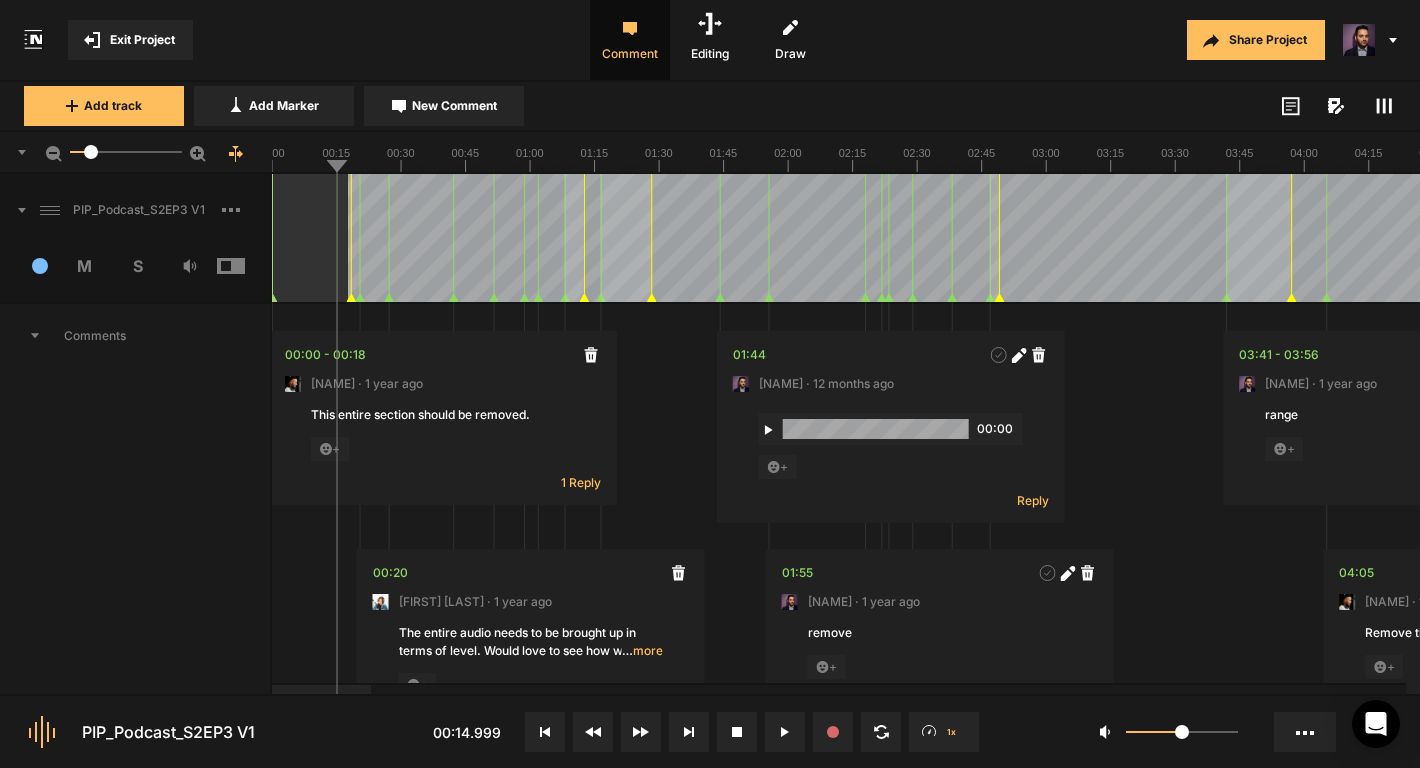 drag, startPoint x: 104, startPoint y: 151, endPoint x: 90, endPoint y: 152, distance: 14.035668 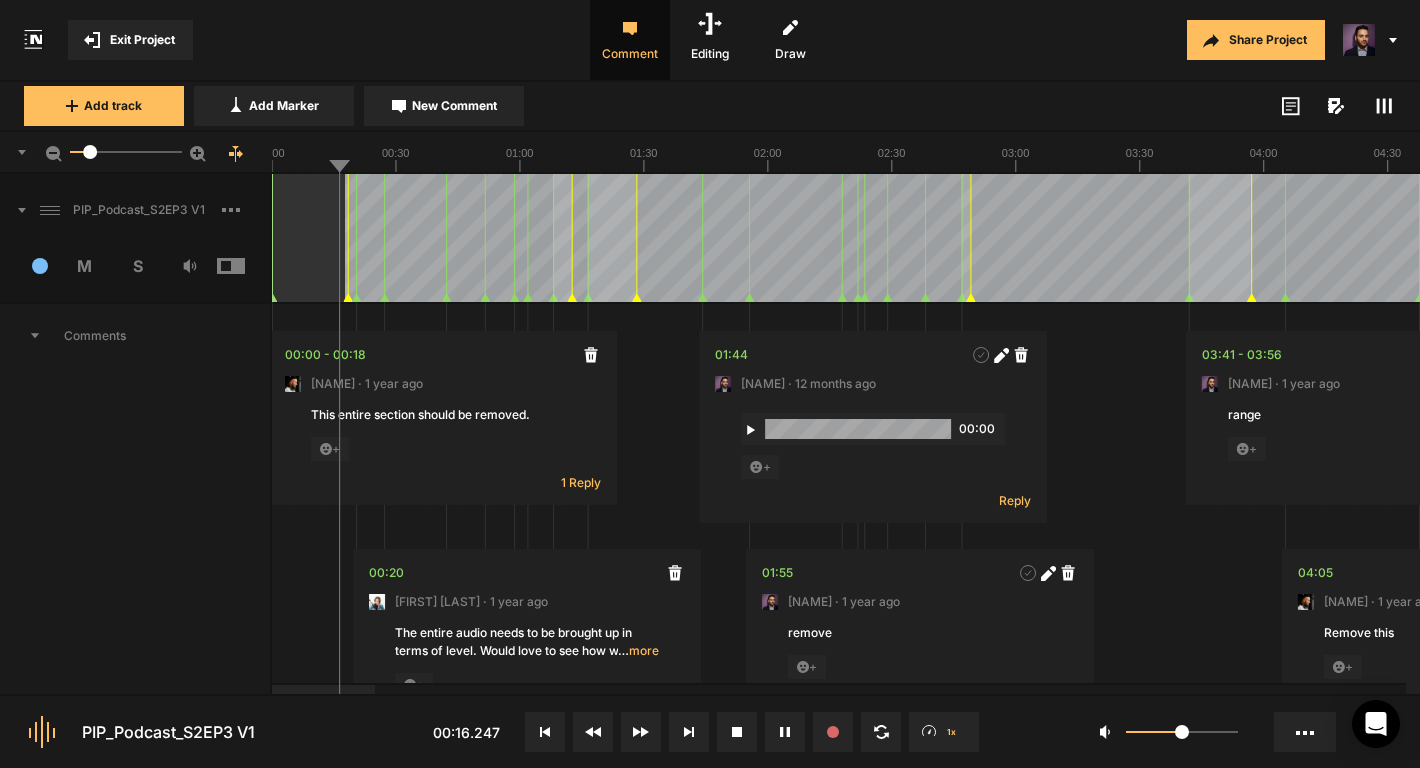 click at bounding box center [5897, 152] 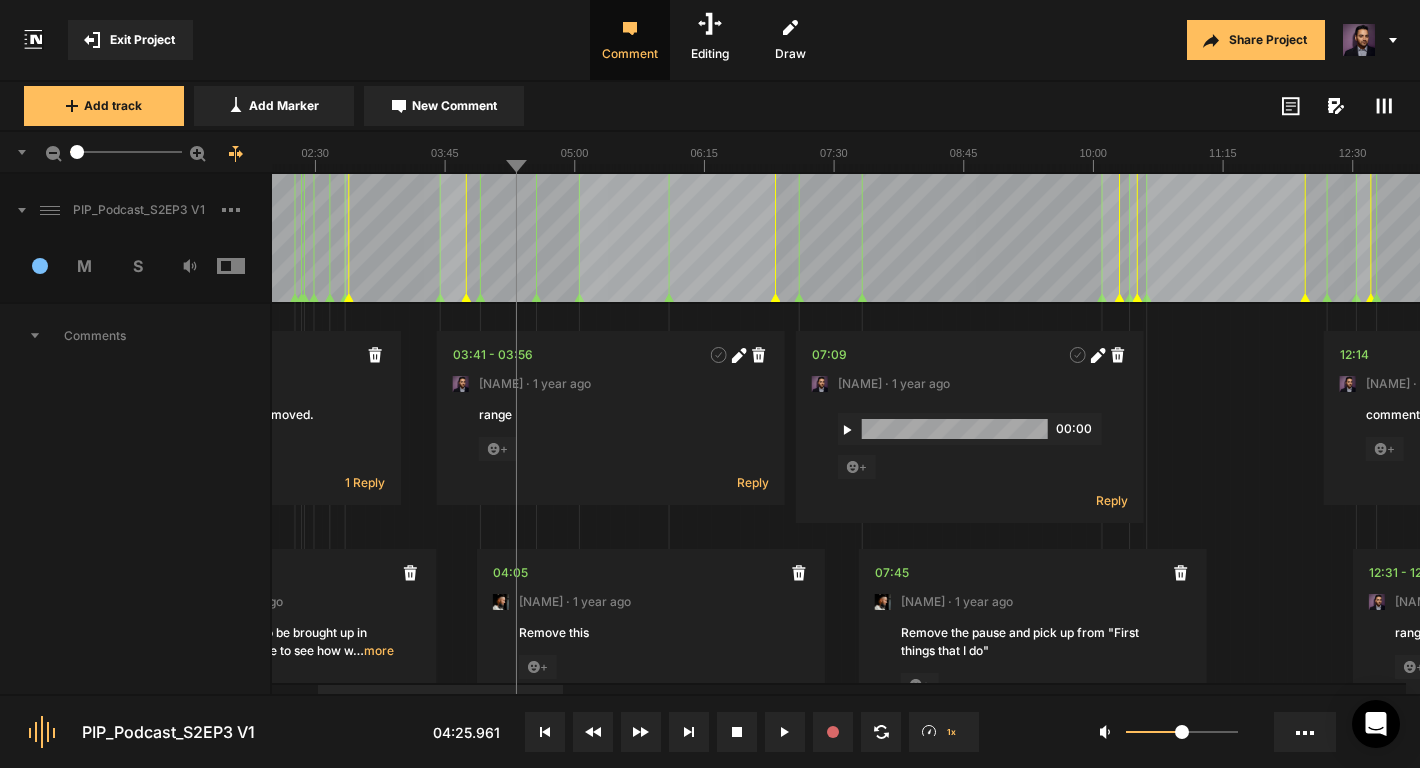 drag, startPoint x: 90, startPoint y: 154, endPoint x: 77, endPoint y: 157, distance: 13.341664 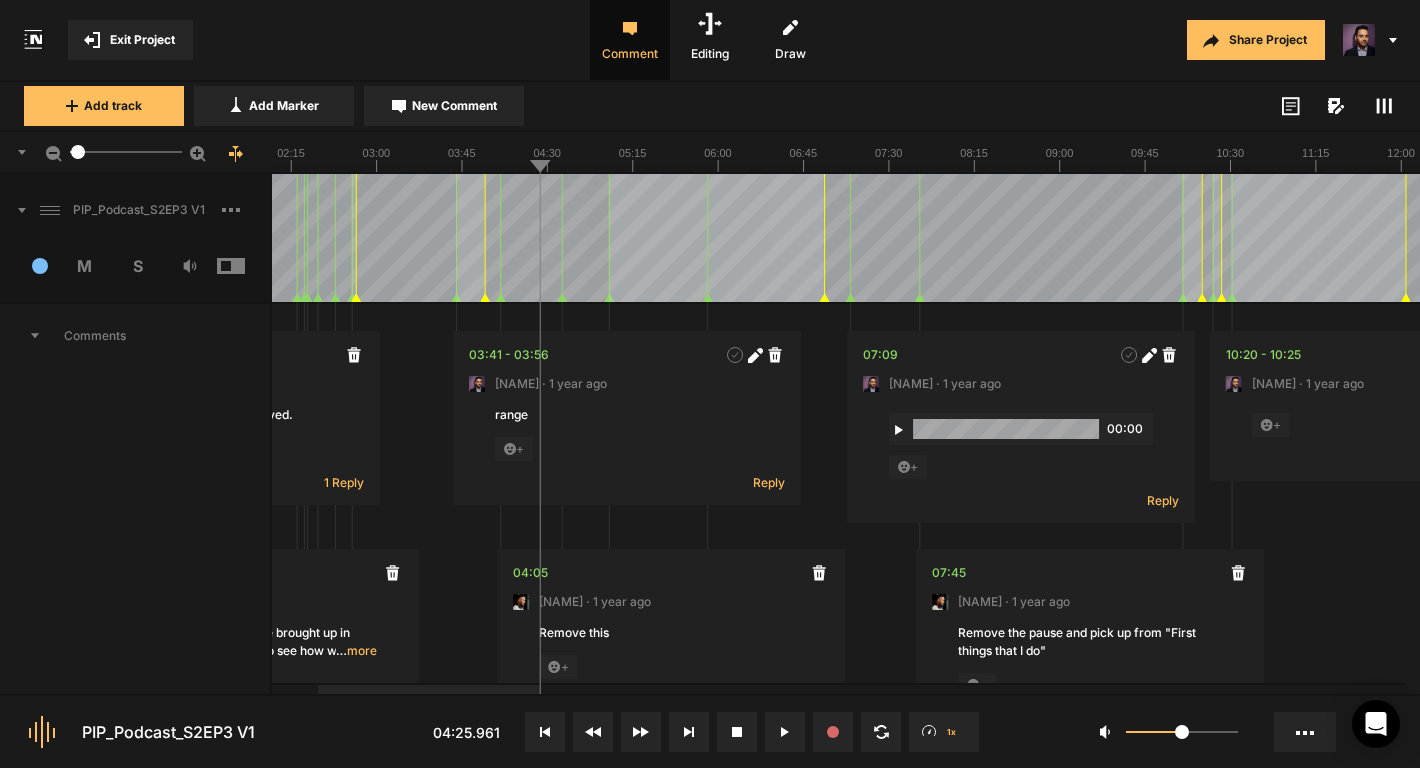 click at bounding box center (2618, 152) 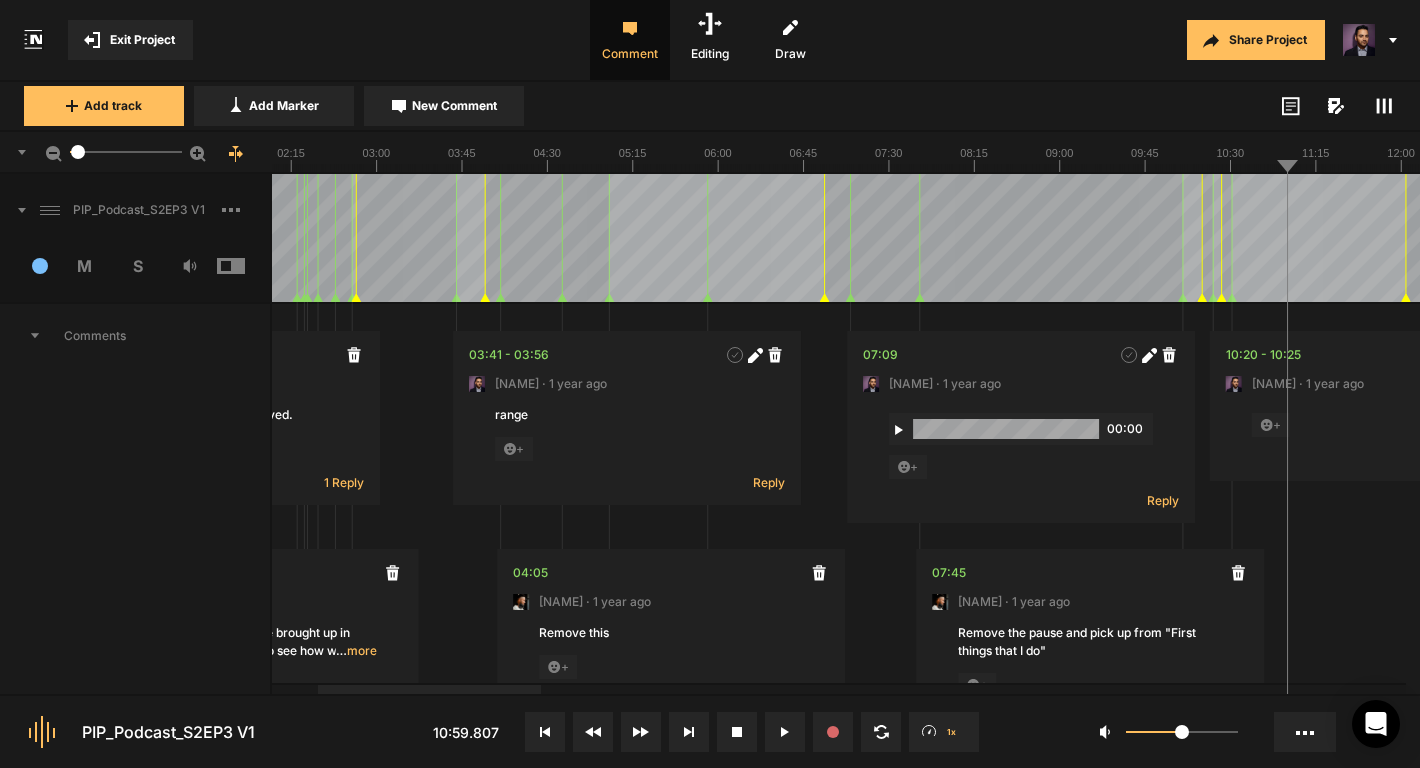 click at bounding box center [2618, 152] 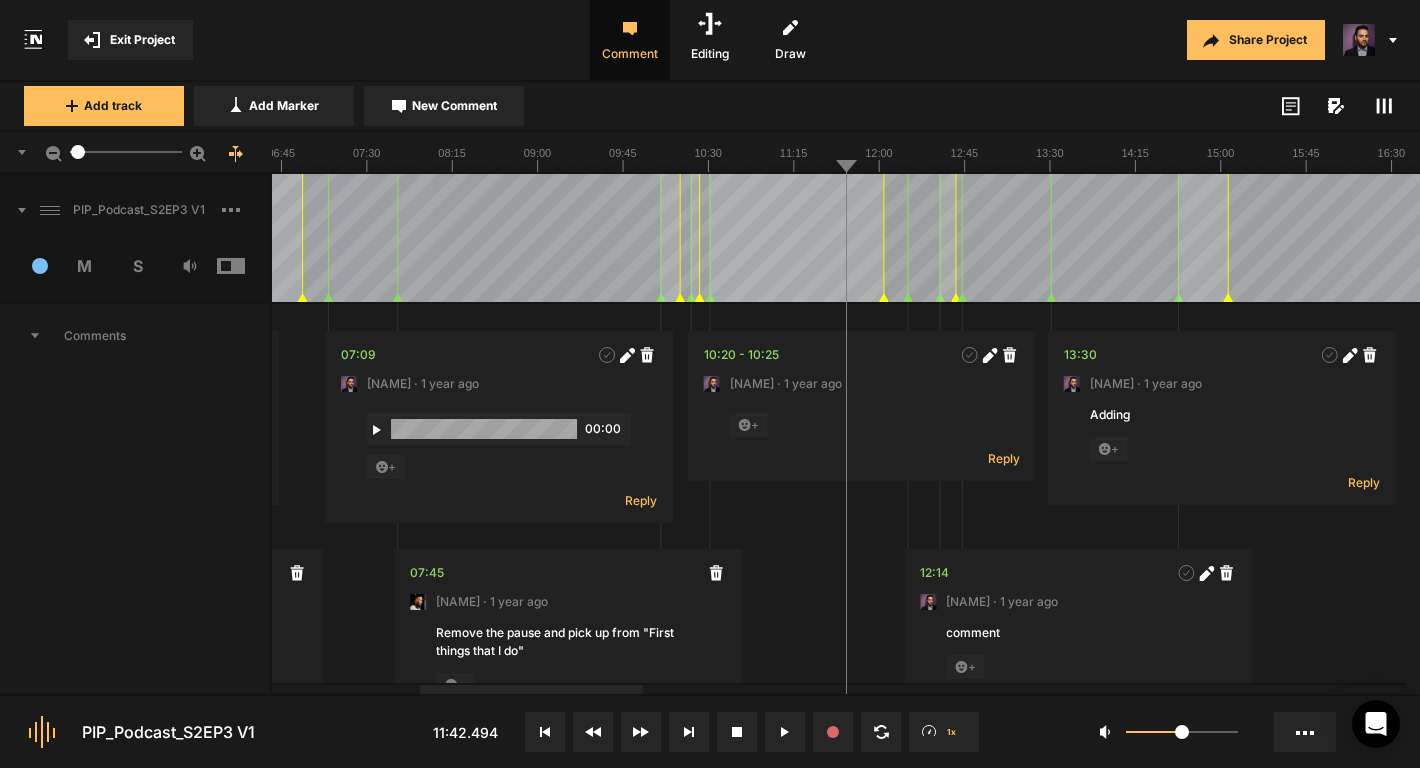 click on "16:30" at bounding box center (1392, 153) 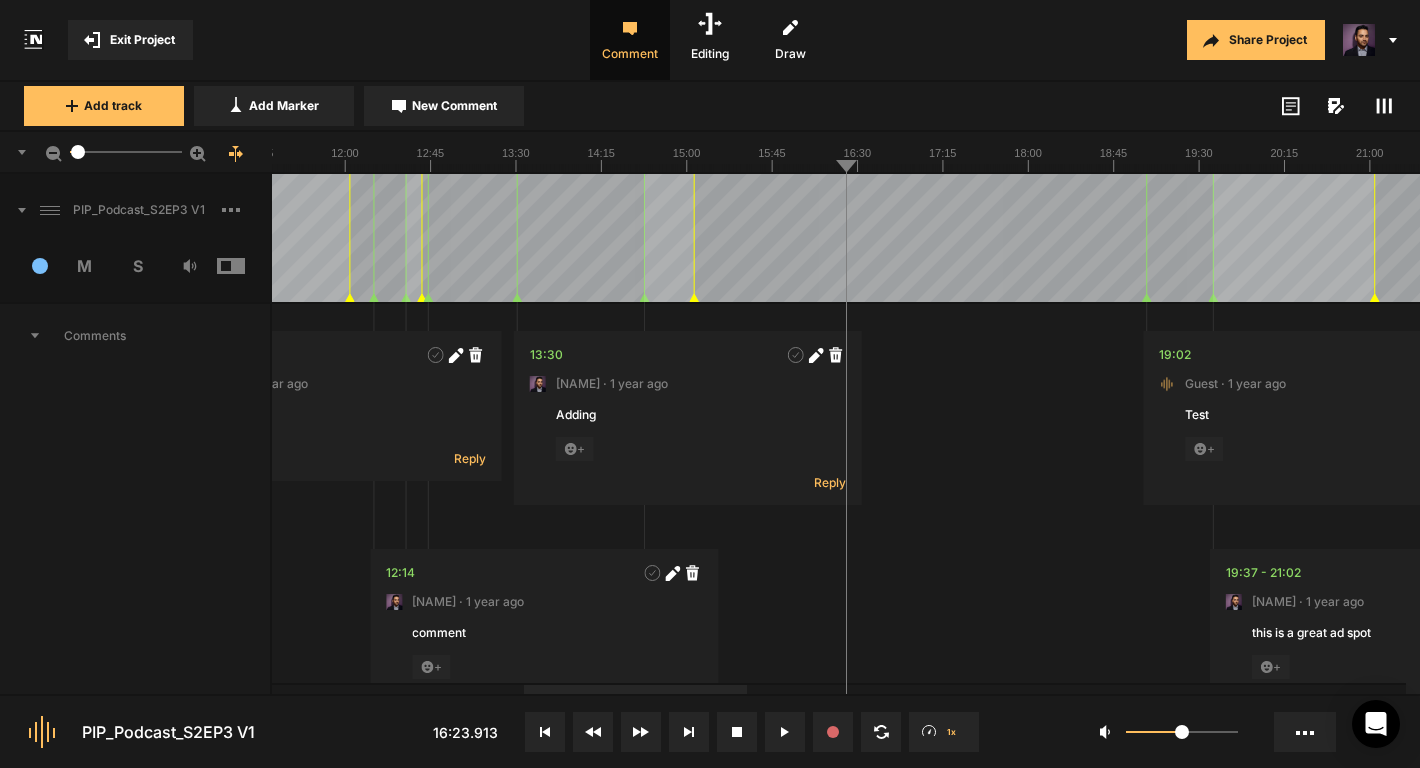 click at bounding box center [1562, 152] 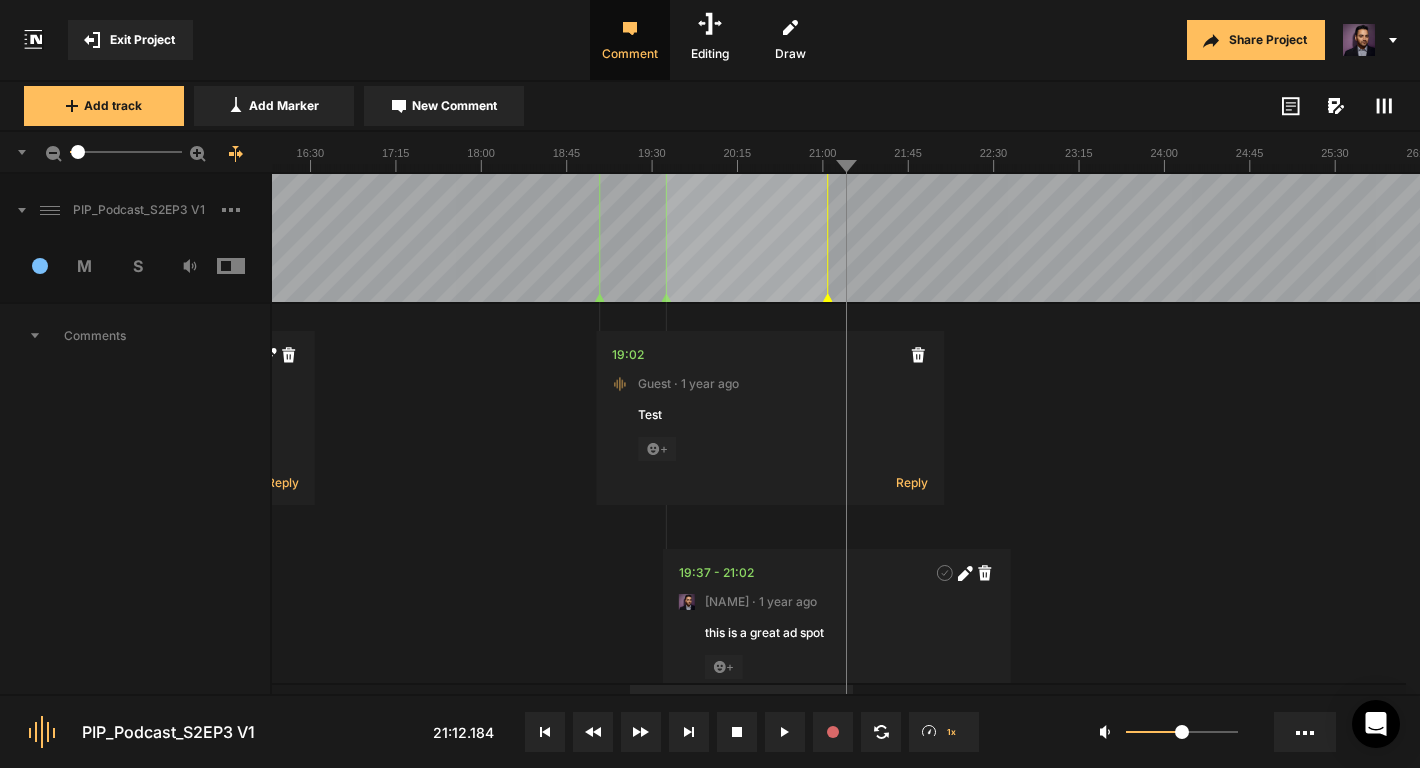 click at bounding box center (1015, 152) 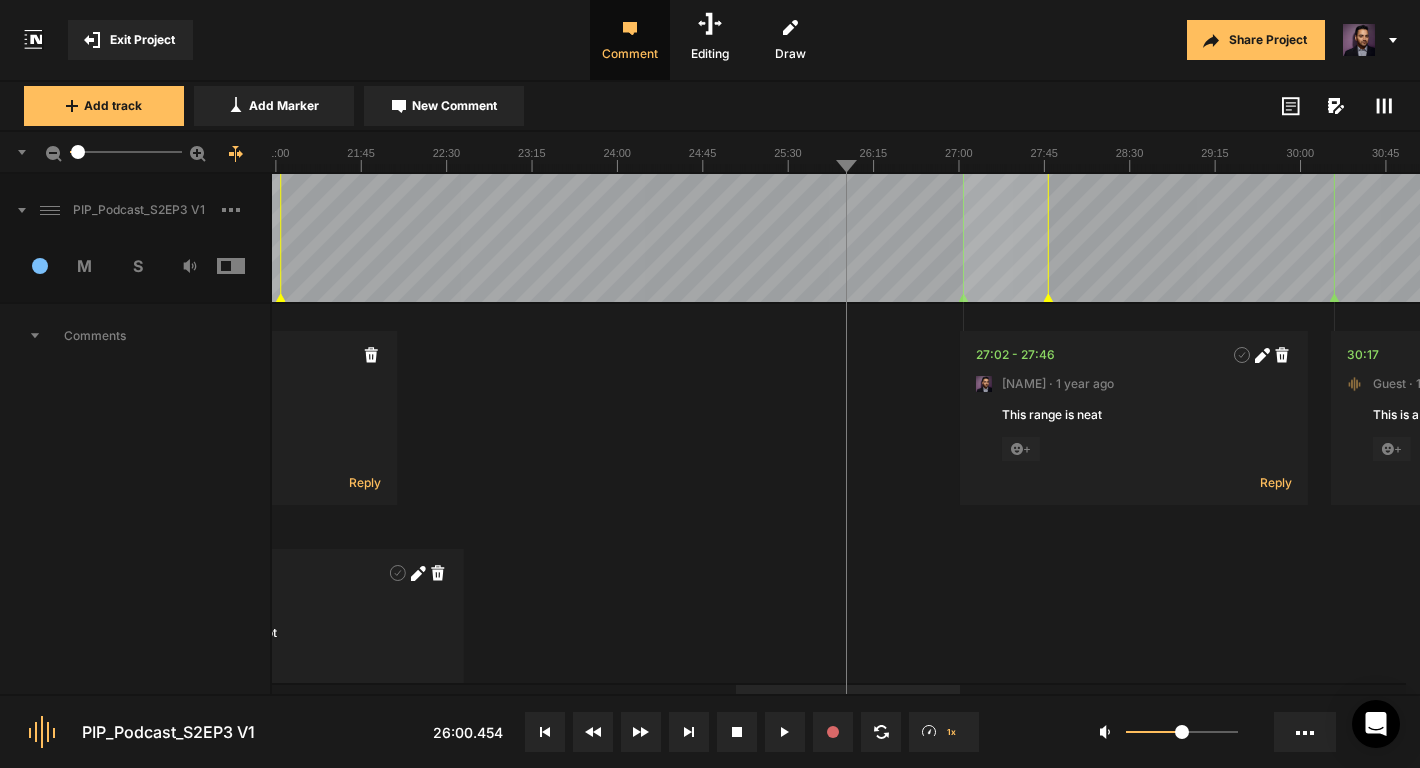click on "30:45" at bounding box center [1386, 153] 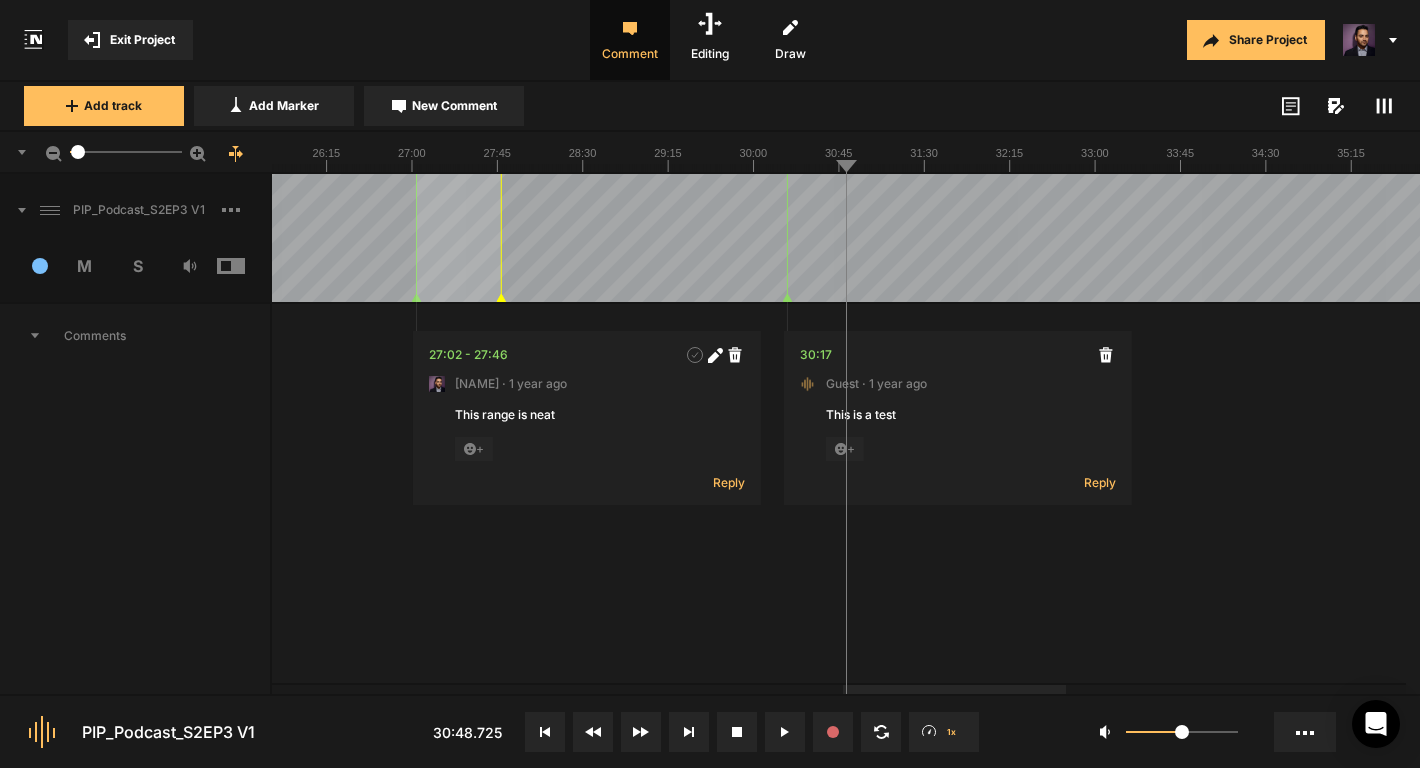 click at bounding box center (-79, 152) 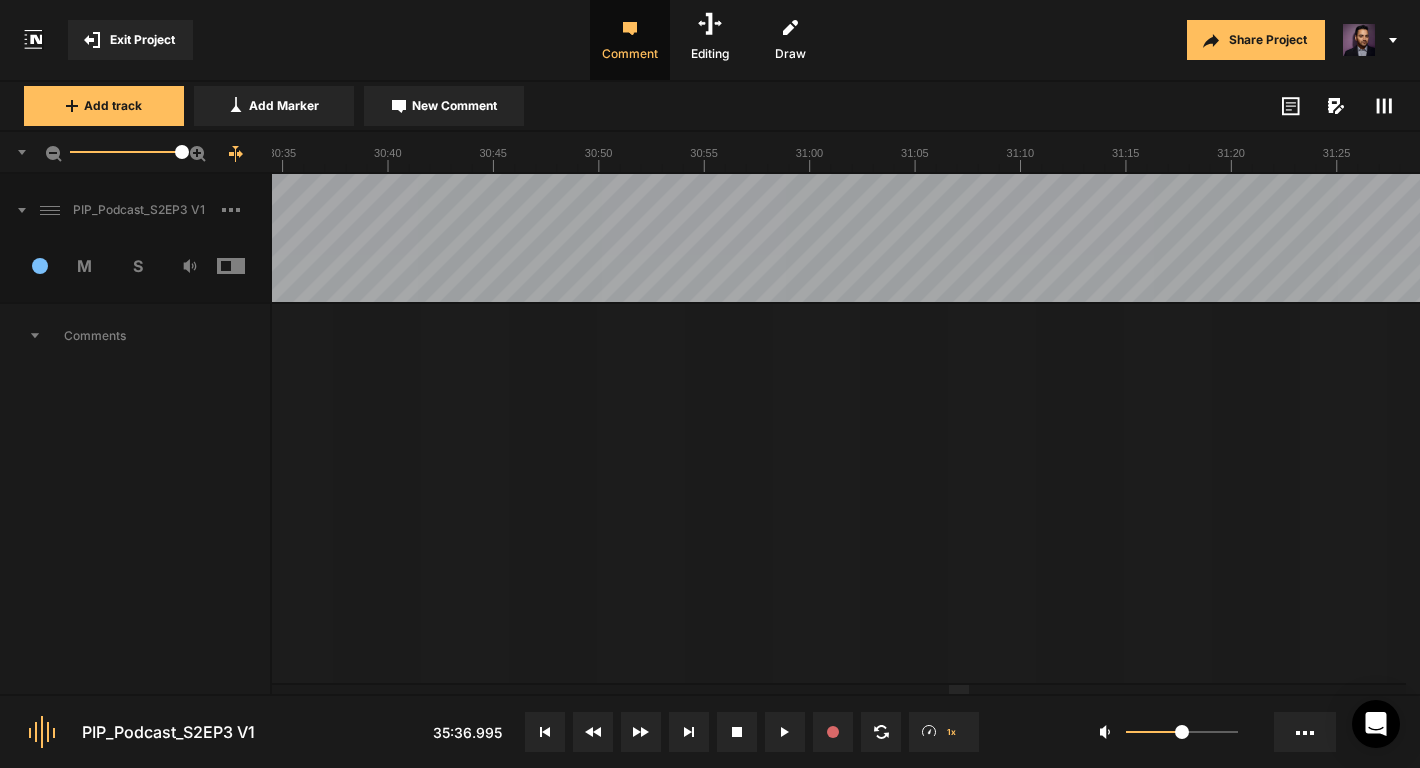 drag, startPoint x: 80, startPoint y: 151, endPoint x: 231, endPoint y: 157, distance: 151.11916 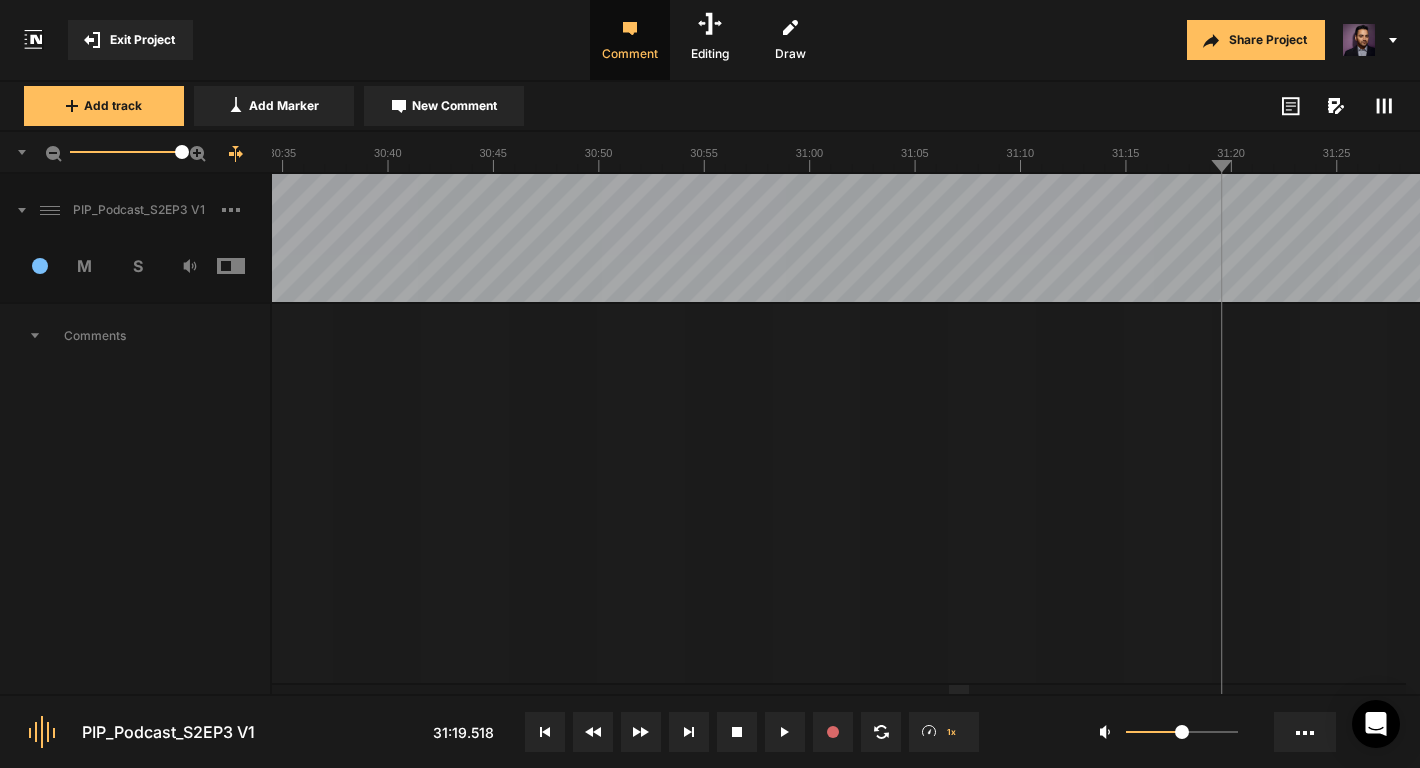 click at bounding box center [-9706, 152] 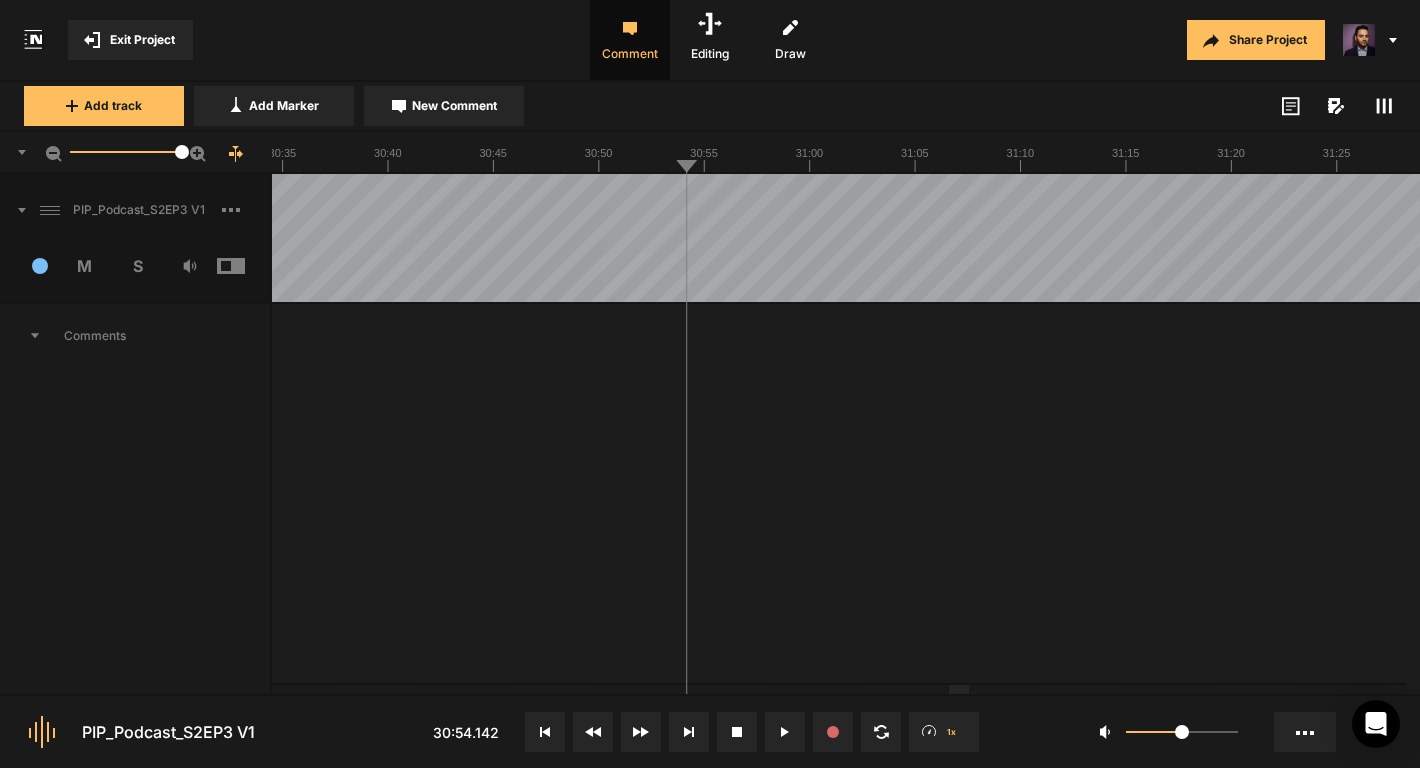 click at bounding box center (545, 732) 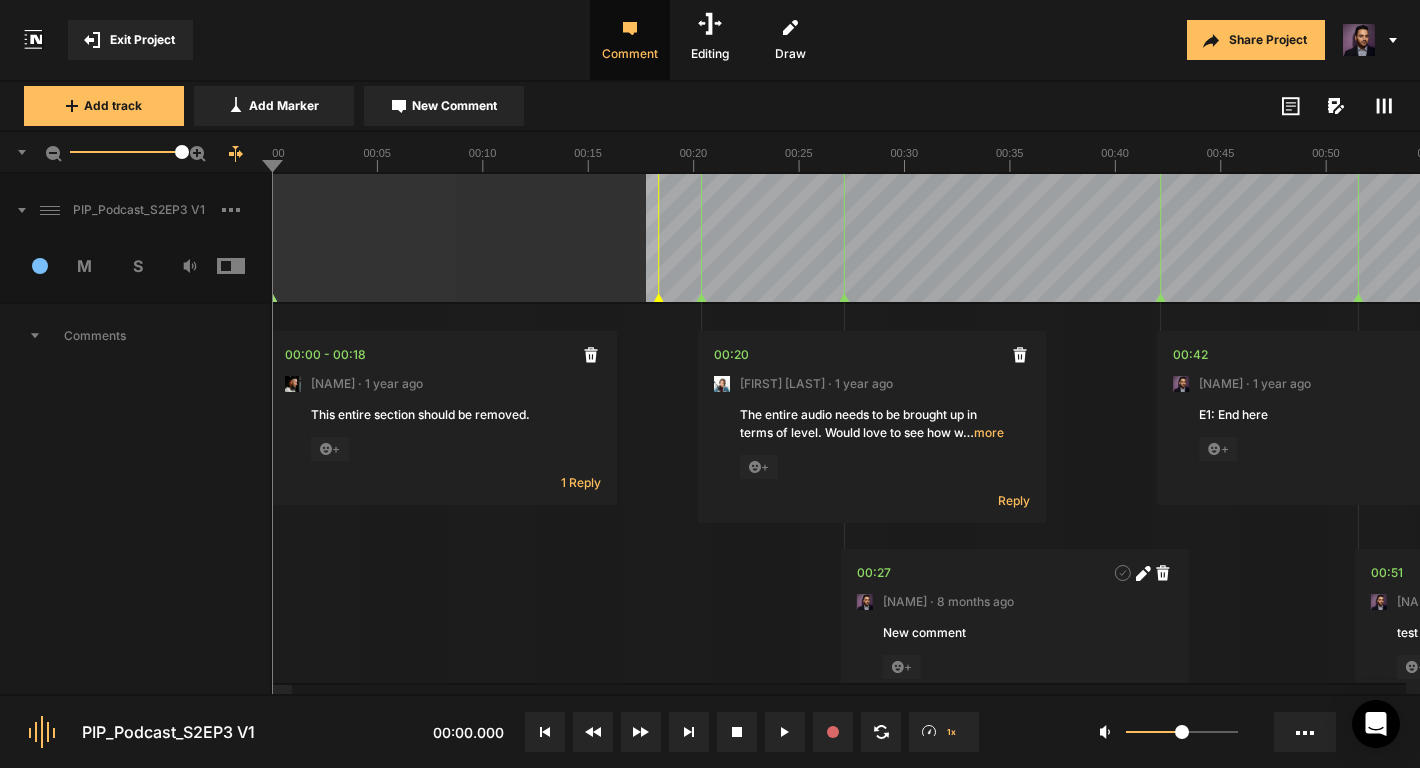 click at bounding box center [545, 732] 